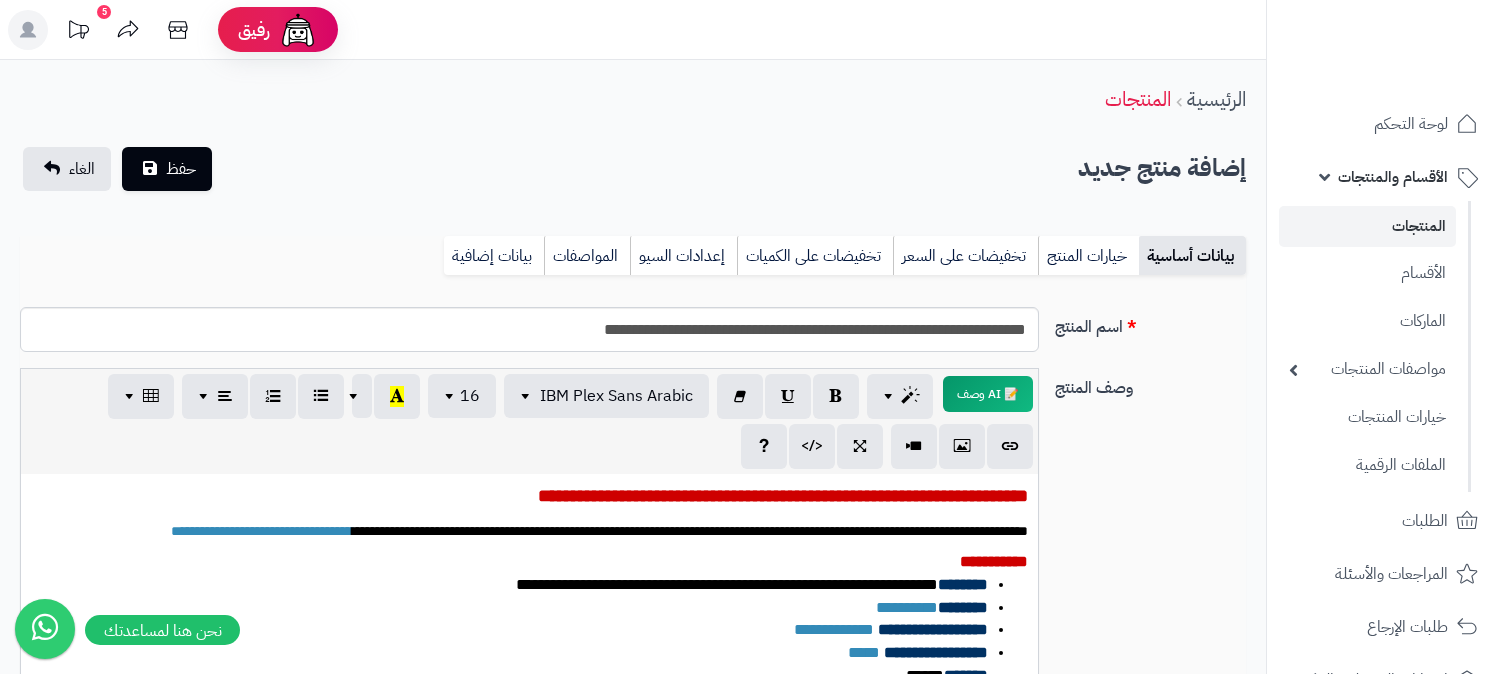 select 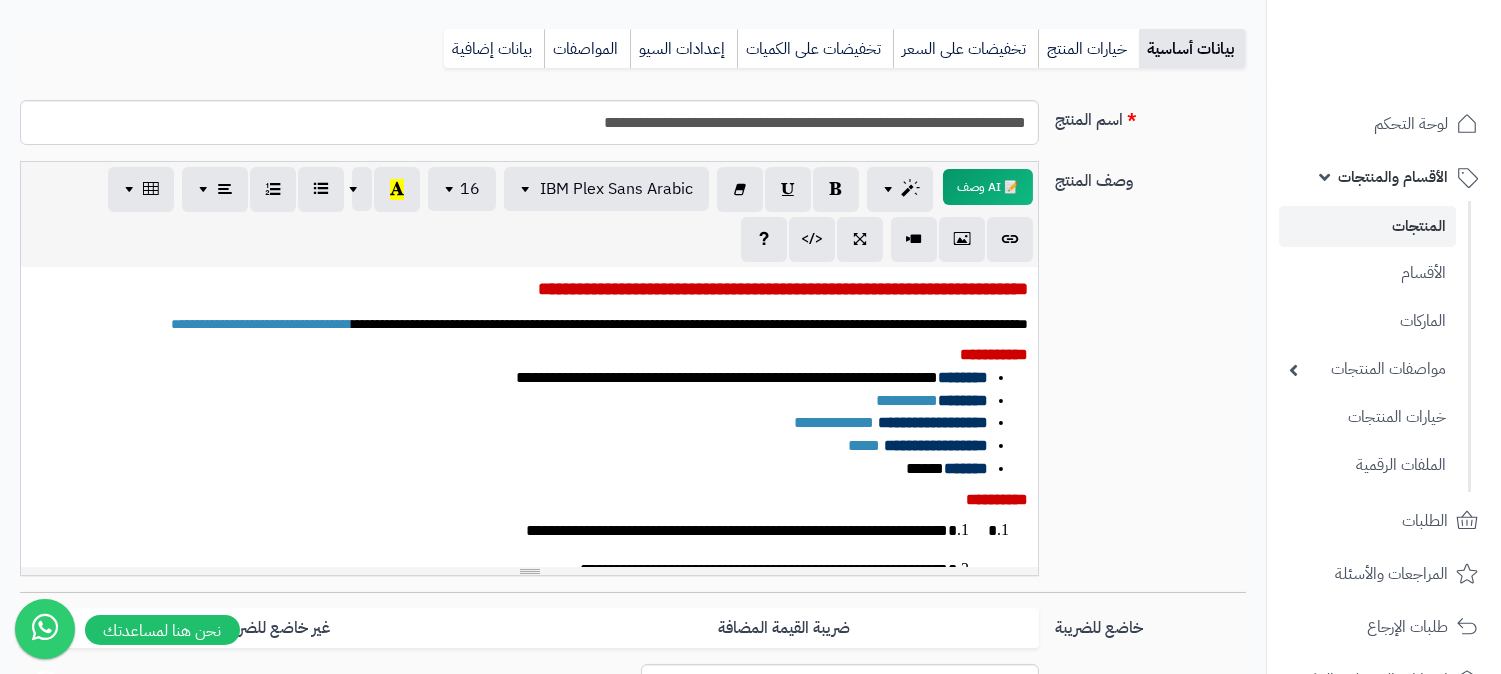 scroll, scrollTop: 0, scrollLeft: 16, axis: horizontal 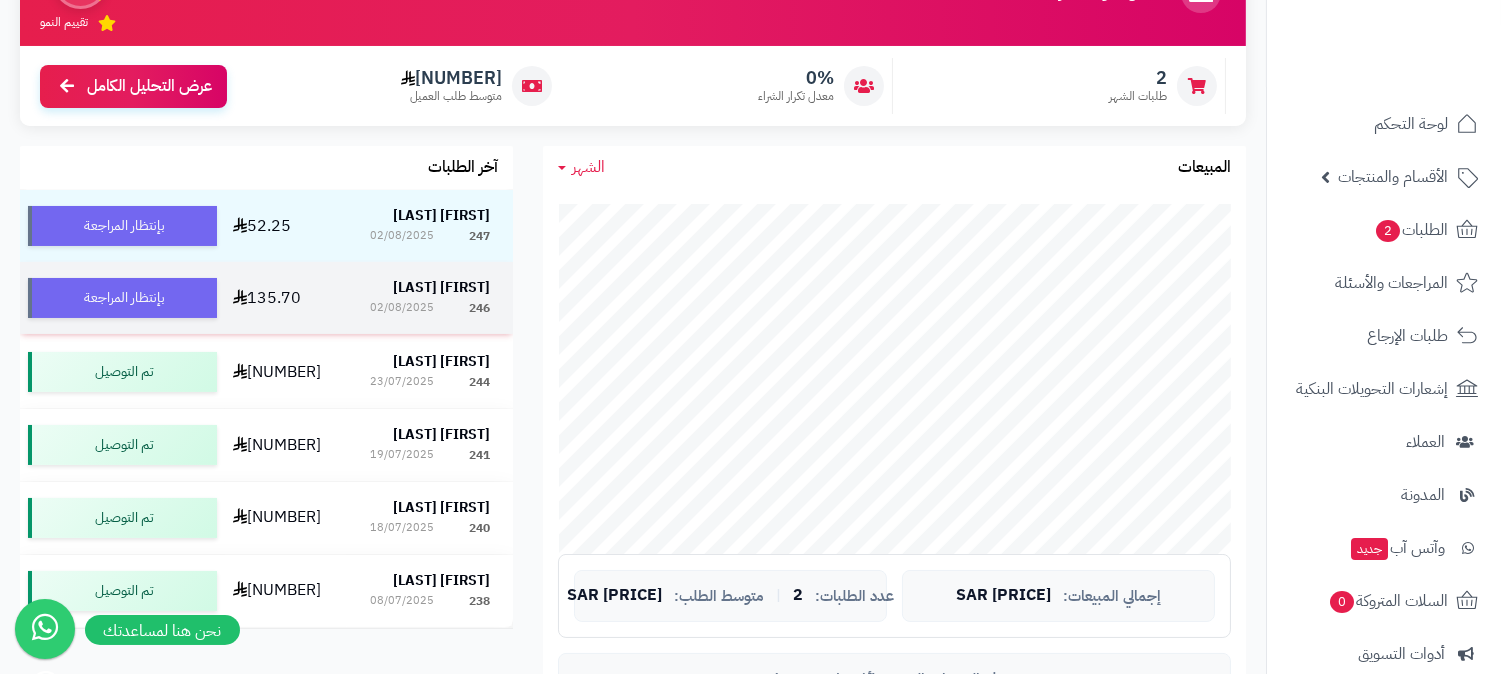 click on "طيف الاحمري" at bounding box center (441, 287) 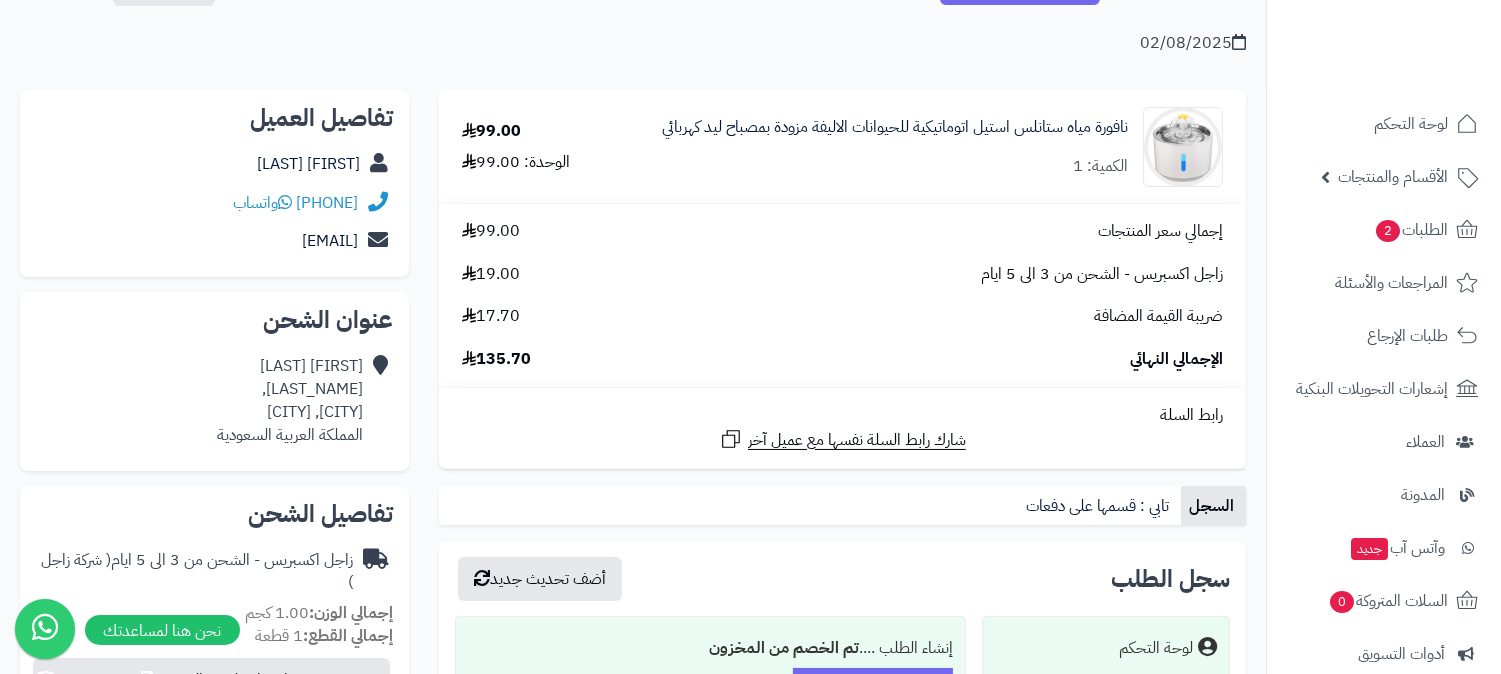 scroll, scrollTop: 111, scrollLeft: 0, axis: vertical 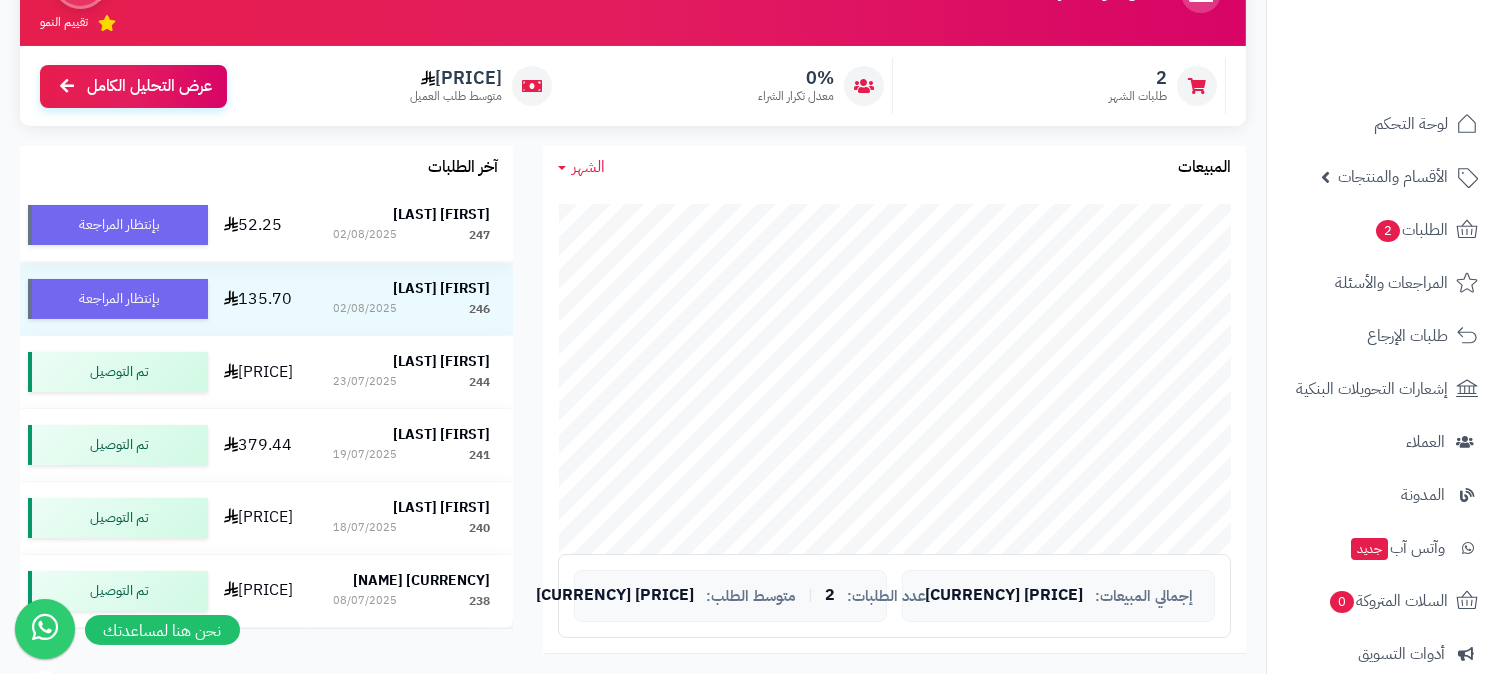 click on "[FIRST] [LAST]" at bounding box center [441, 214] 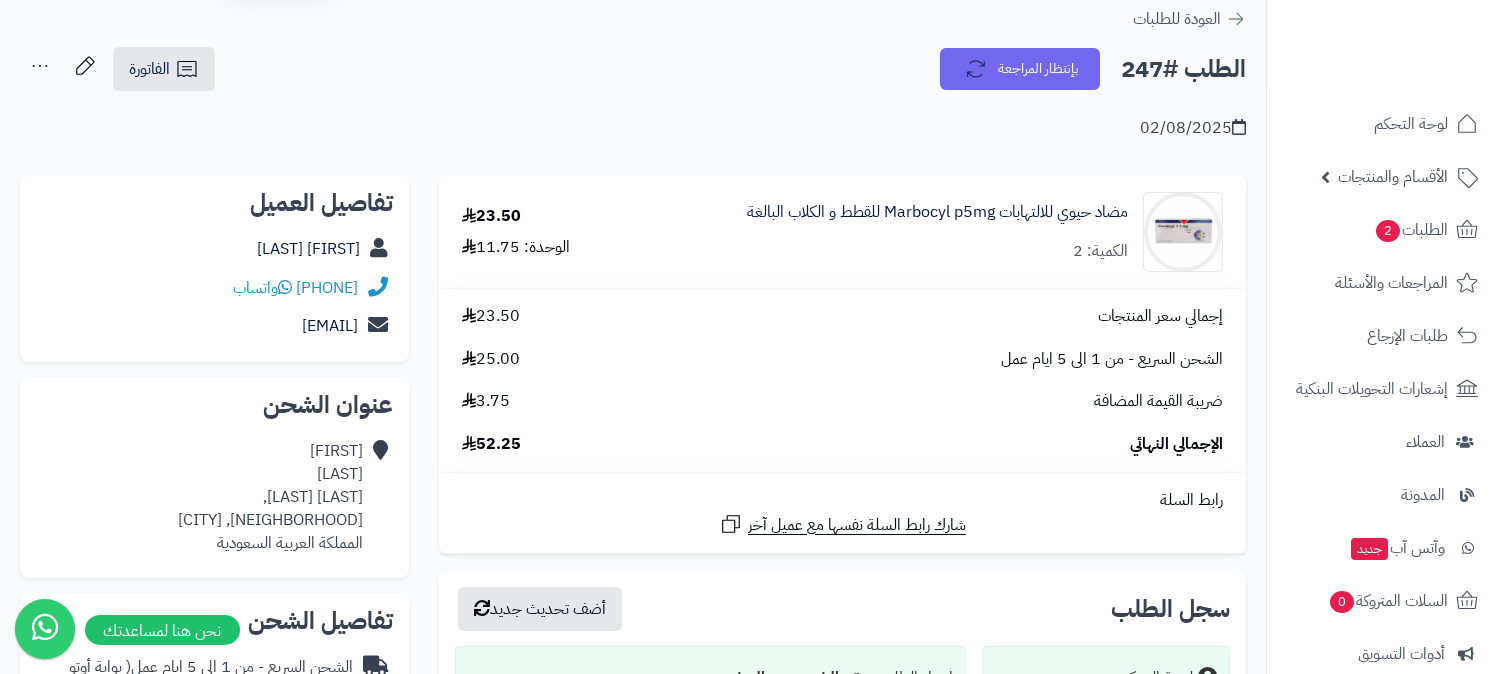 scroll, scrollTop: 0, scrollLeft: 0, axis: both 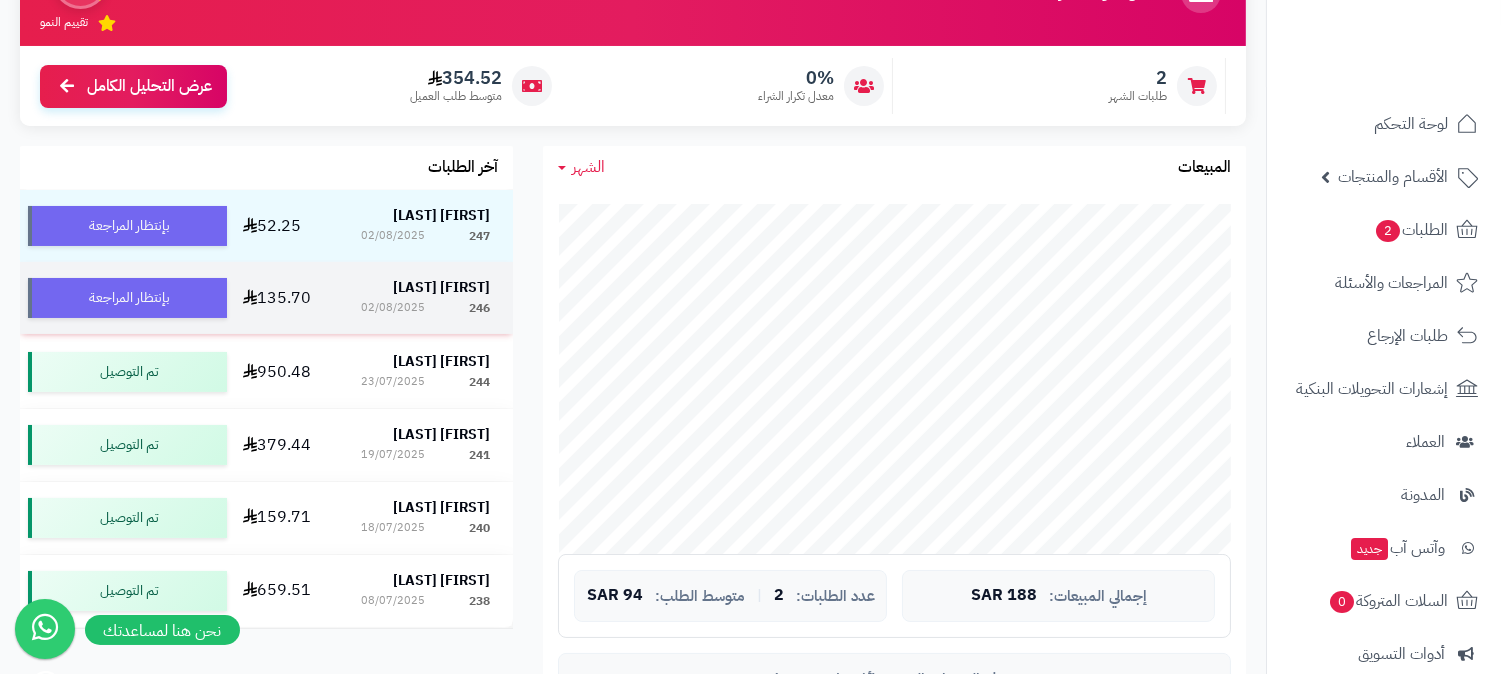 click on "طيف الاحمري" at bounding box center (441, 287) 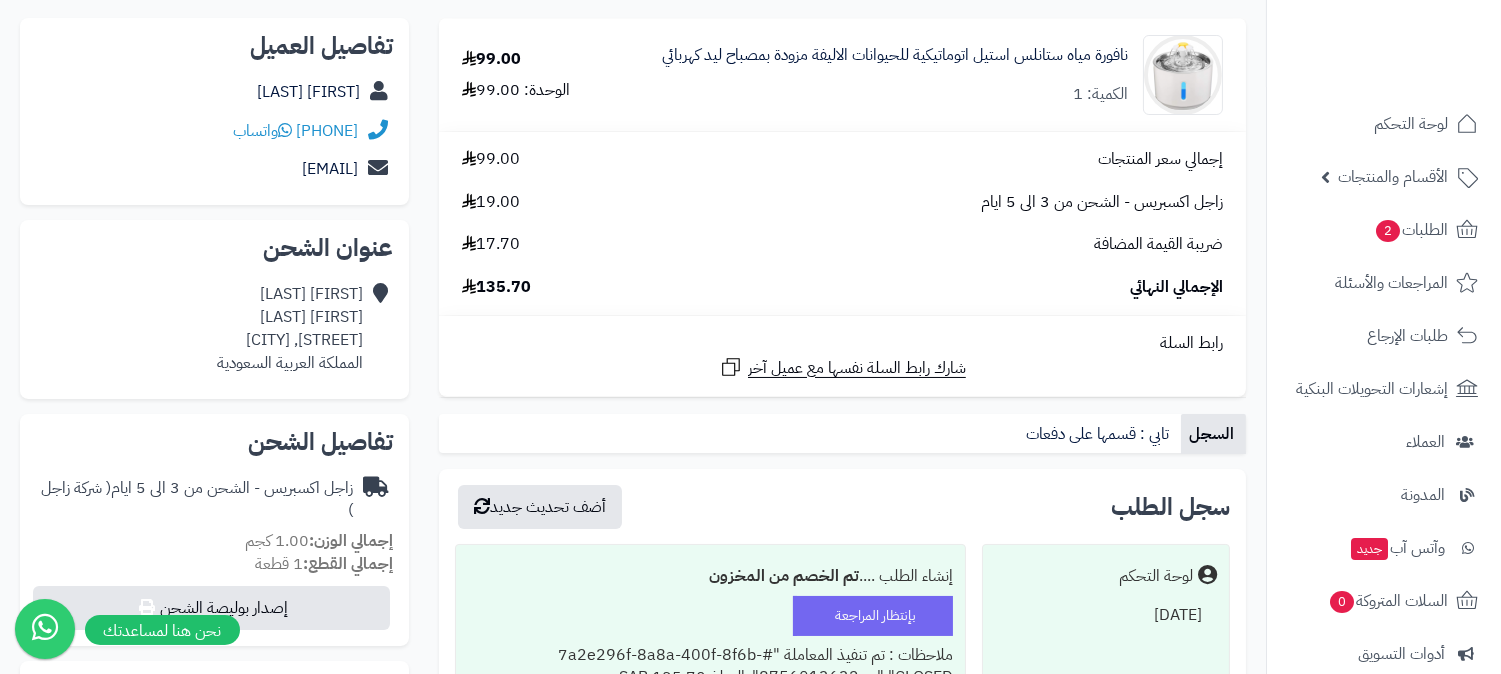 scroll, scrollTop: 0, scrollLeft: 0, axis: both 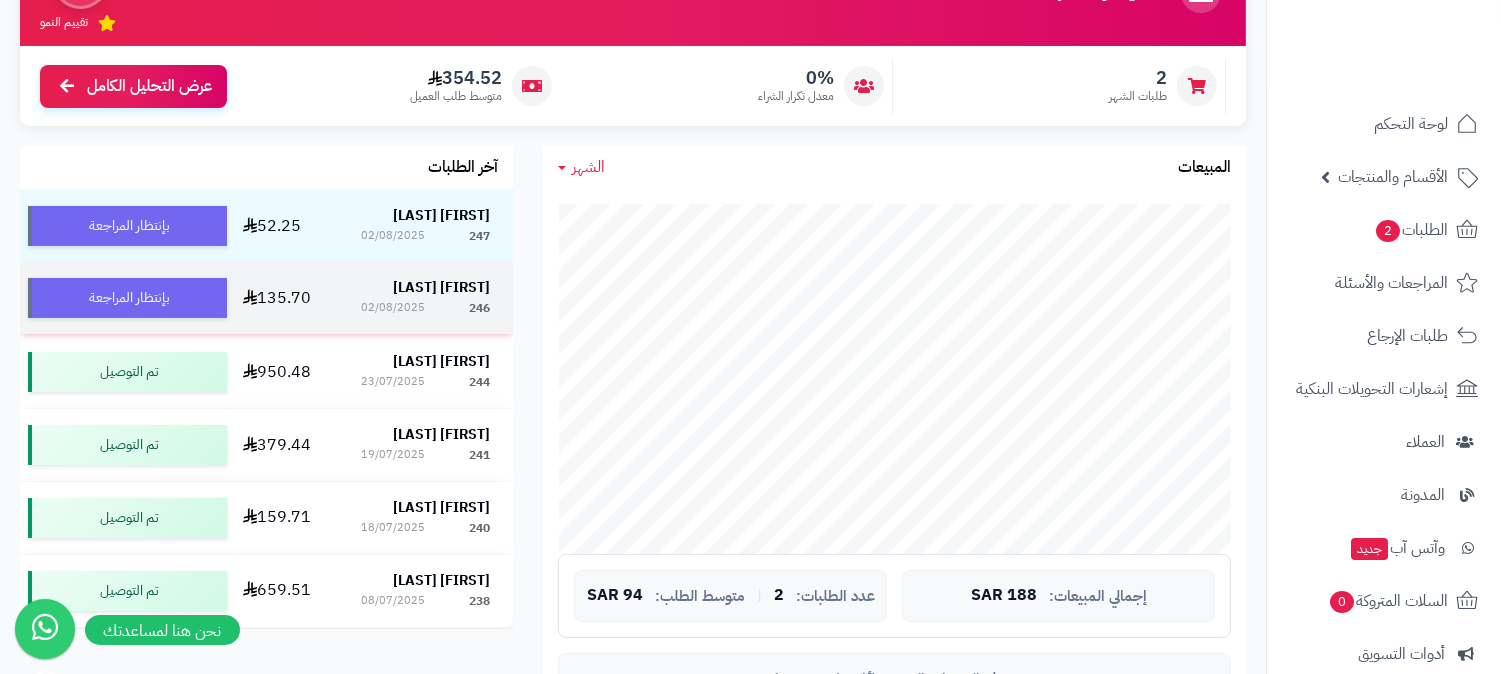click on "[FIRST] [LAST]" at bounding box center (441, 287) 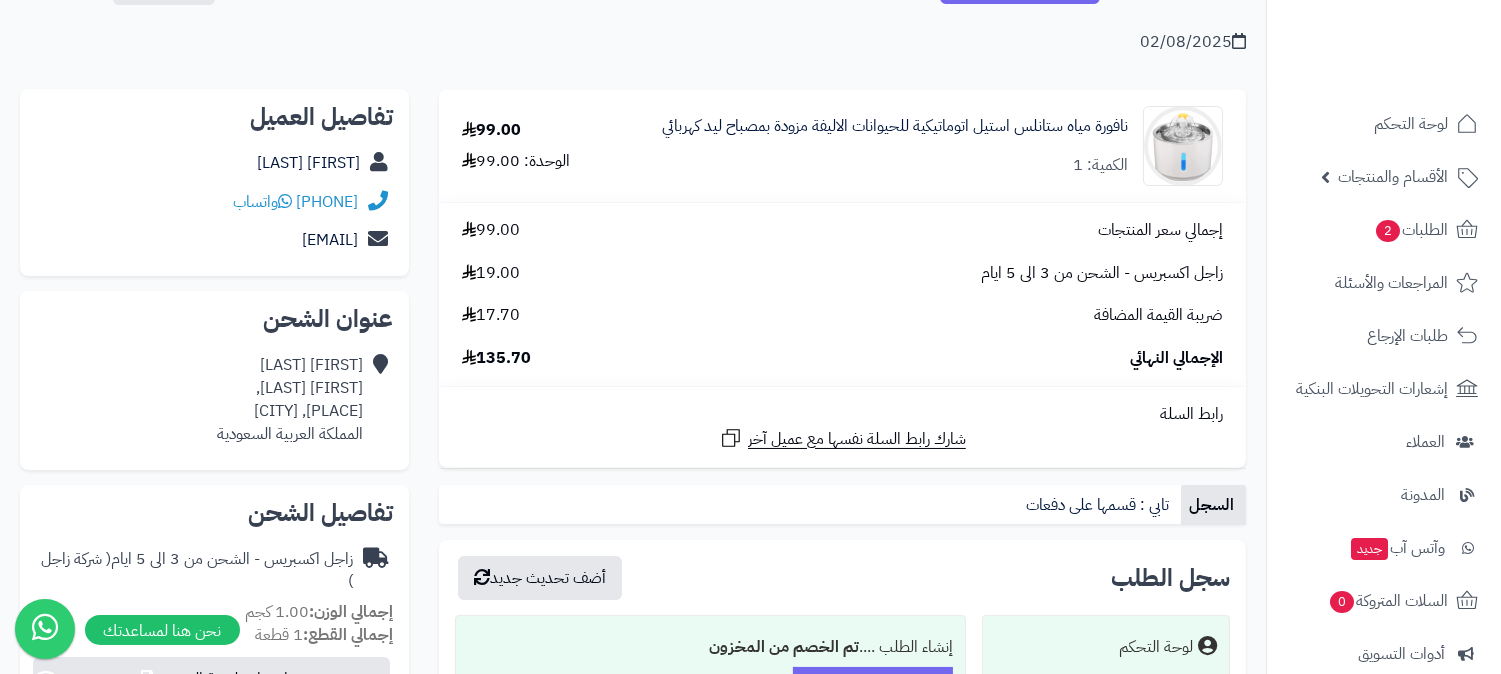 scroll, scrollTop: 0, scrollLeft: 0, axis: both 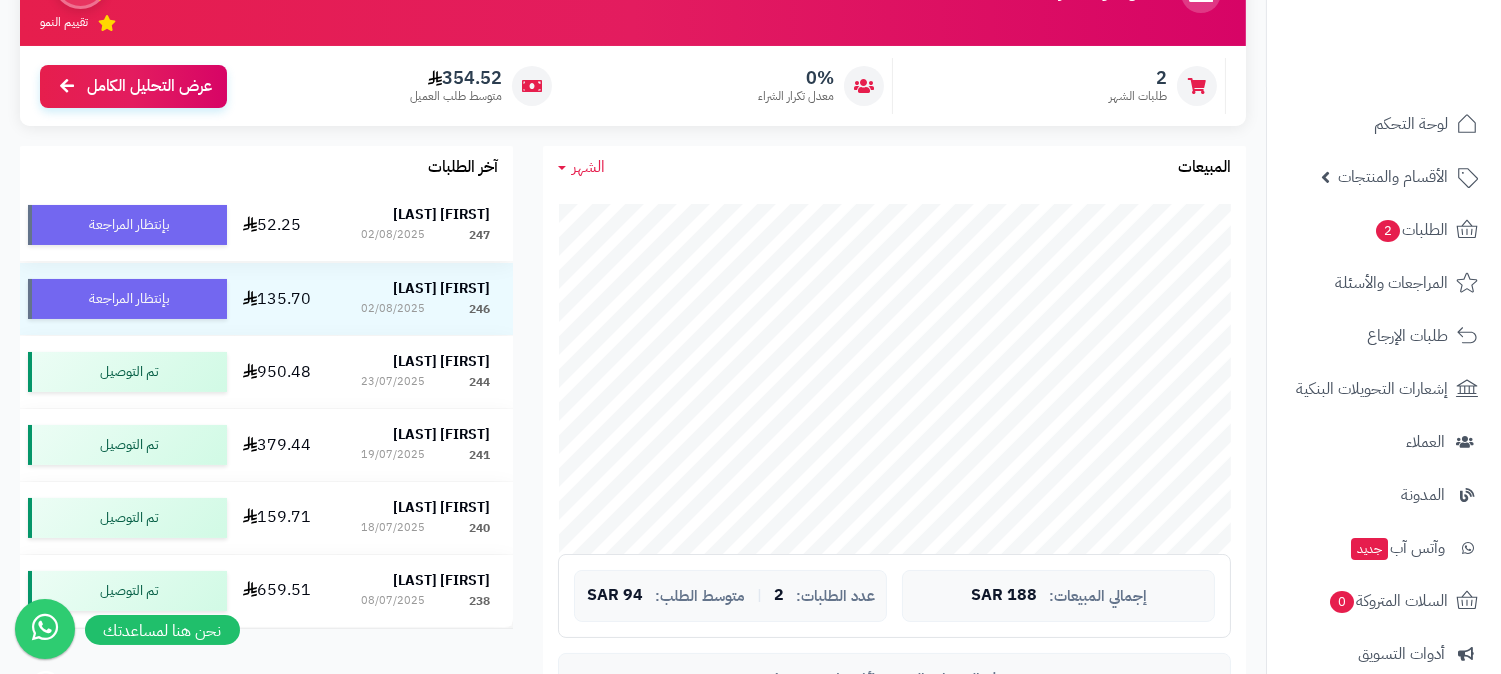 click on "وفاء  عبدالعزيز" at bounding box center (441, 214) 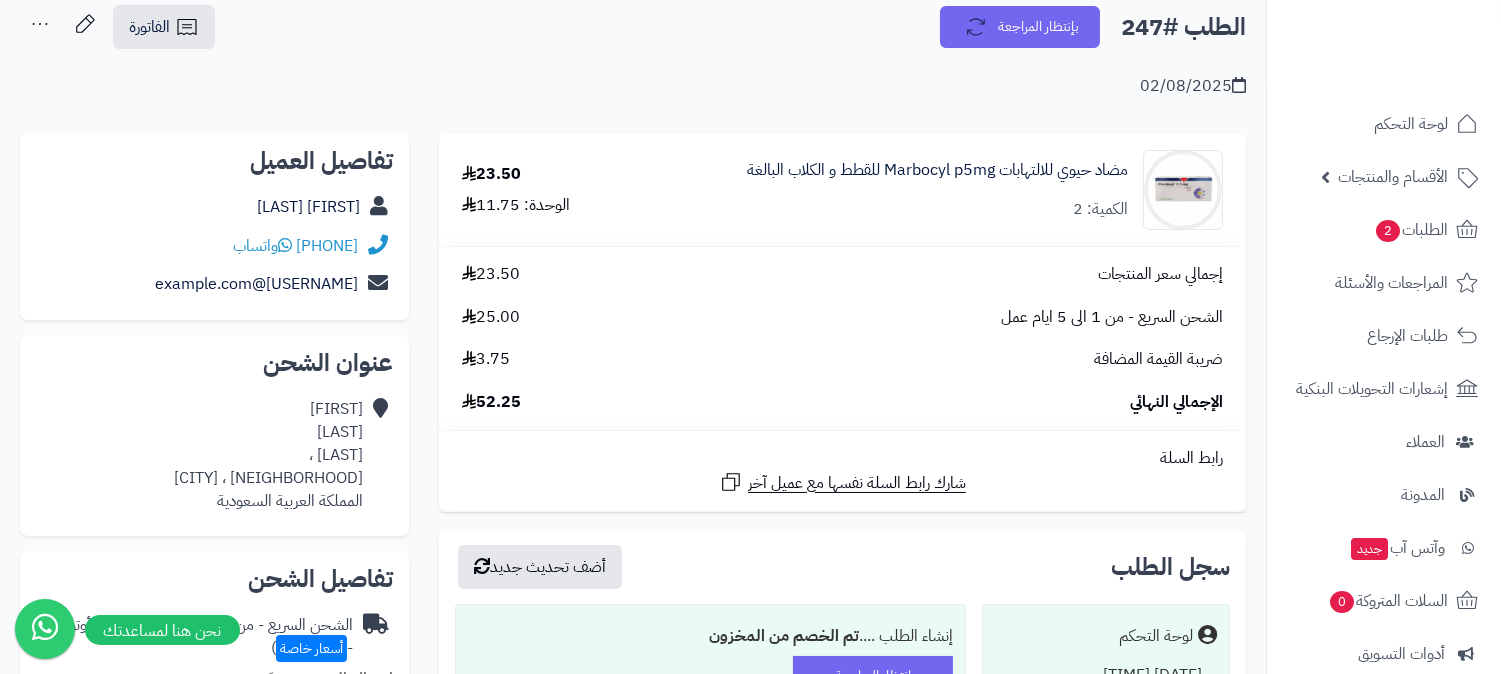 scroll, scrollTop: 0, scrollLeft: 0, axis: both 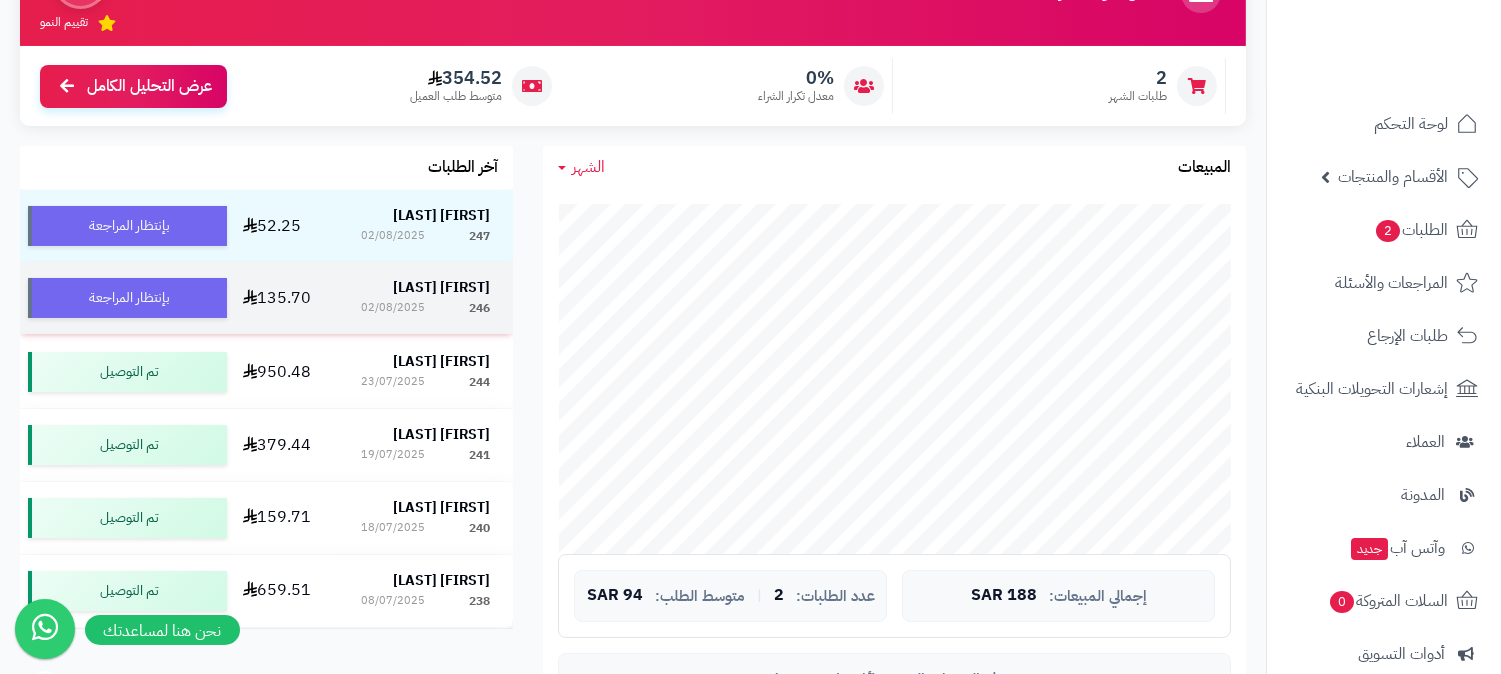 drag, startPoint x: 441, startPoint y: 286, endPoint x: 478, endPoint y: 291, distance: 37.336308 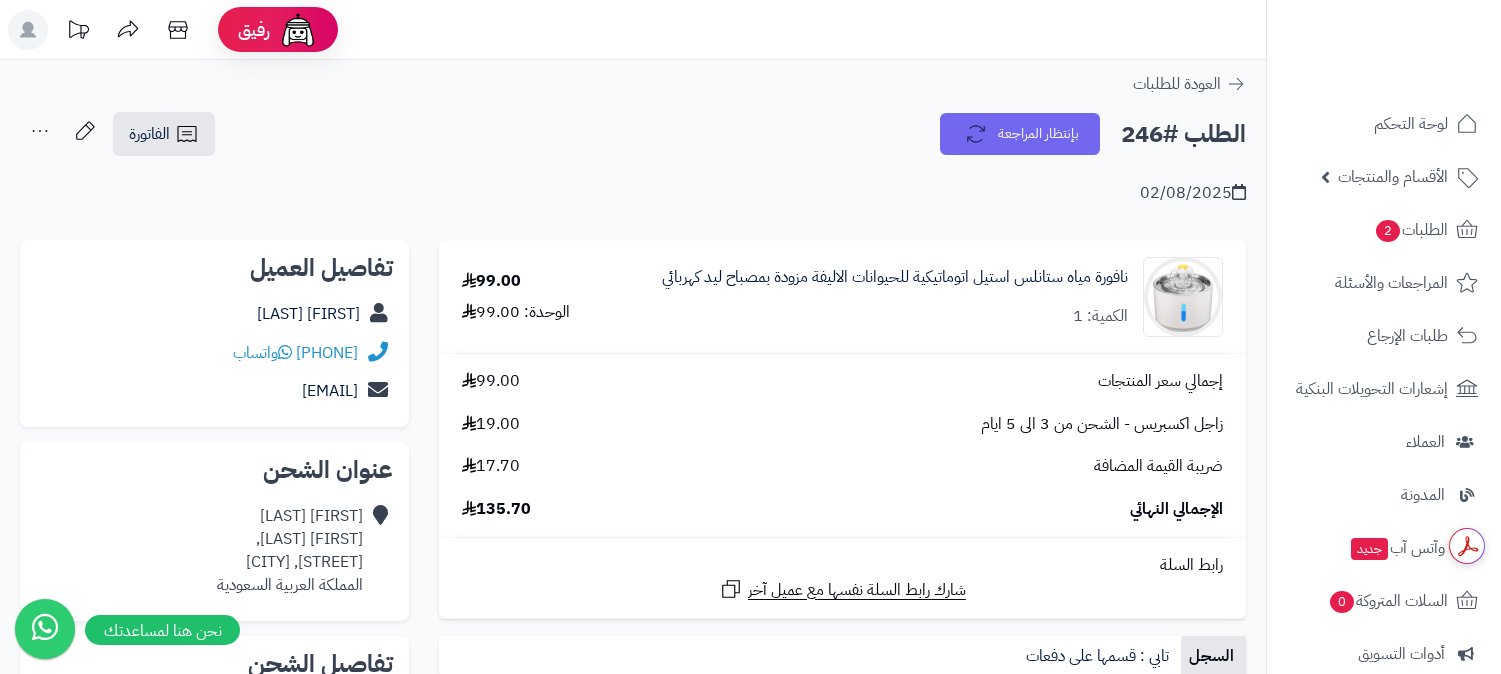 scroll, scrollTop: 0, scrollLeft: 0, axis: both 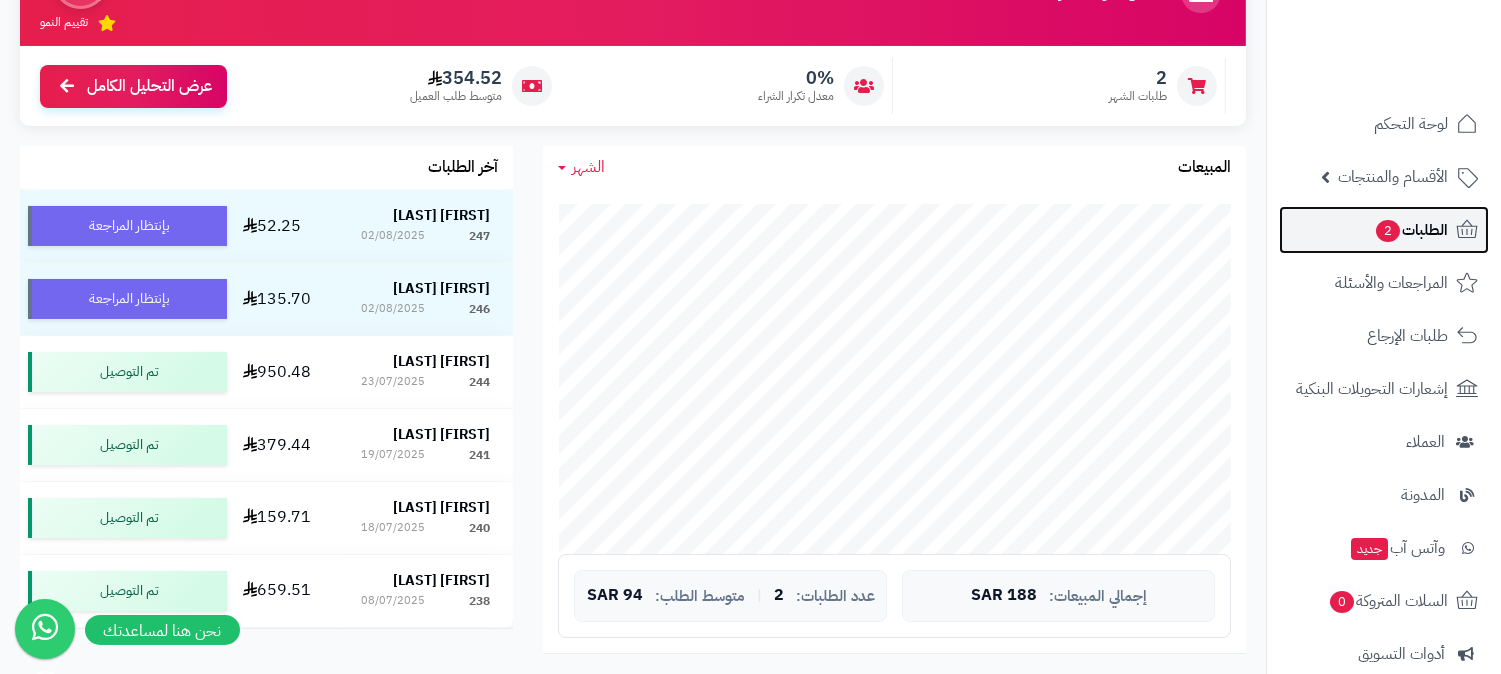 click on "الطلبات  2" at bounding box center (1384, 230) 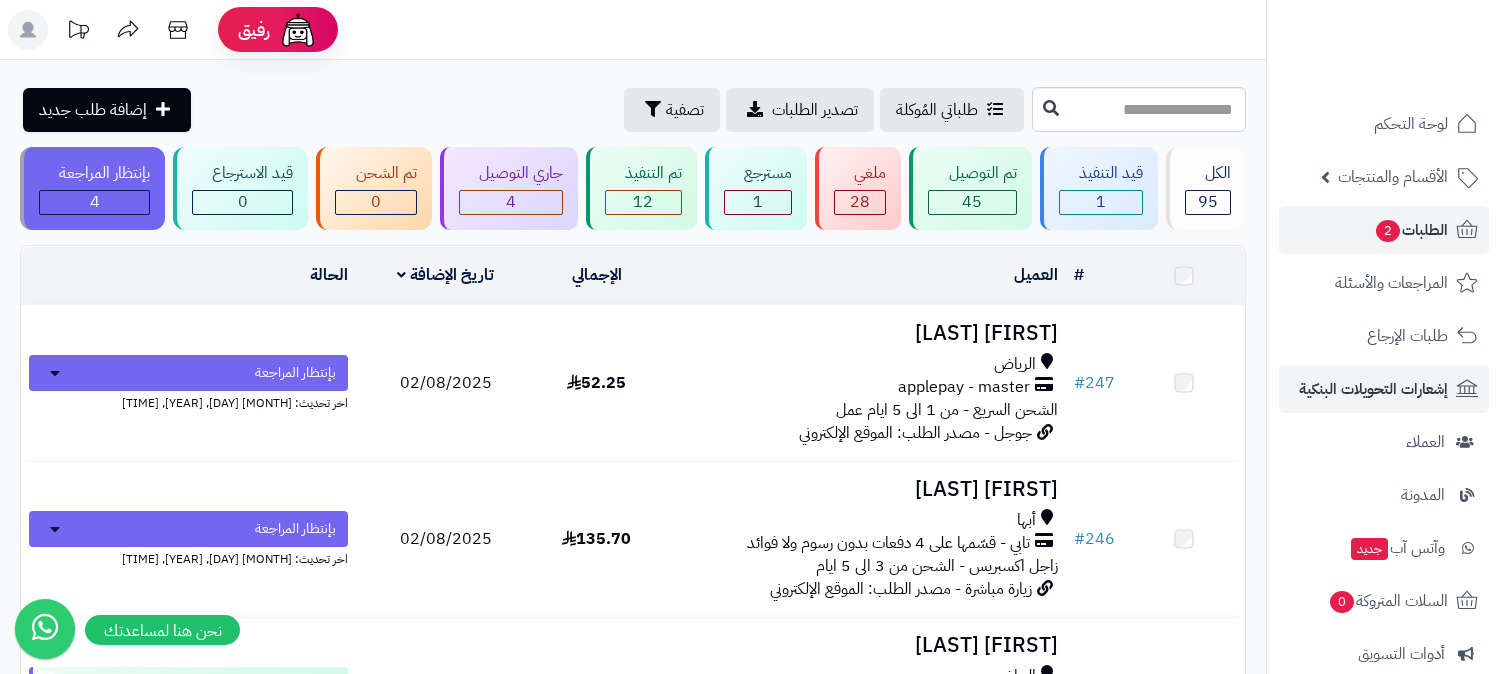 scroll, scrollTop: 0, scrollLeft: 0, axis: both 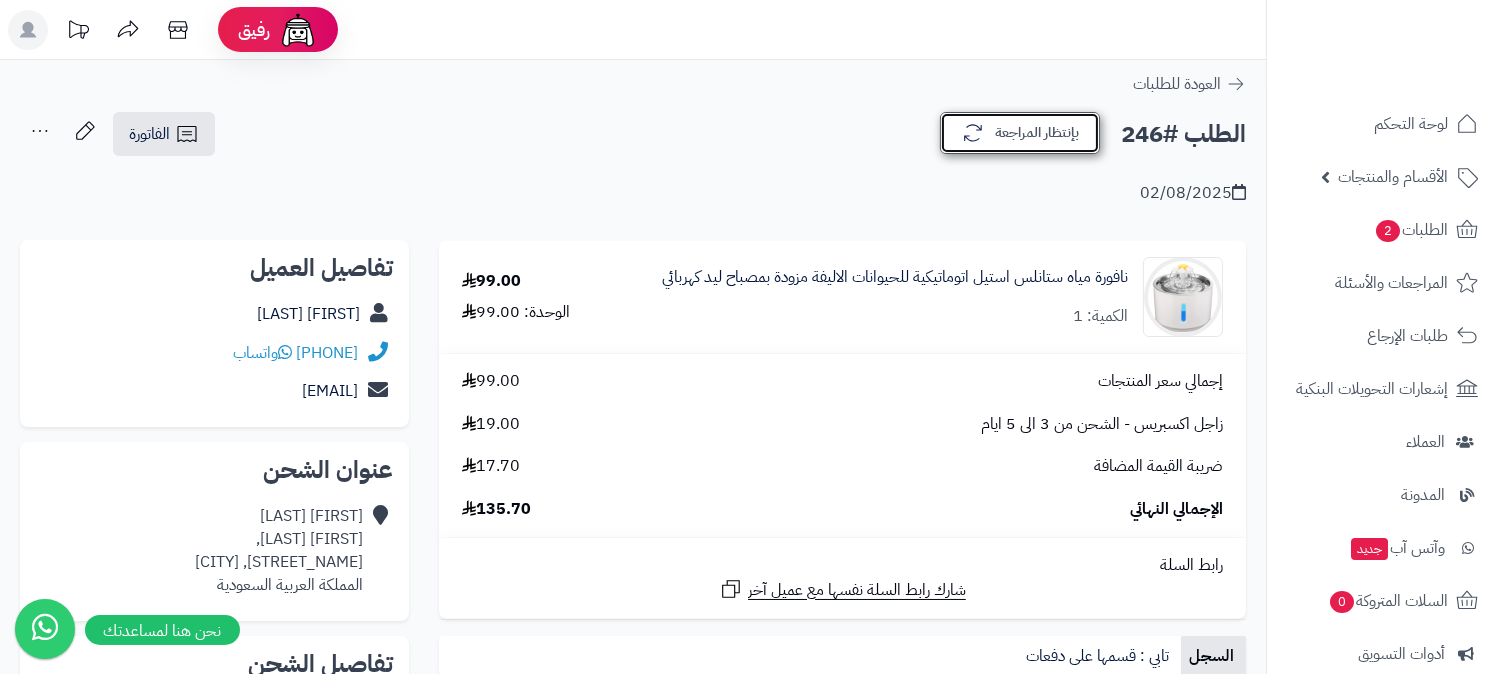 click on "بإنتظار المراجعة" at bounding box center [1020, 133] 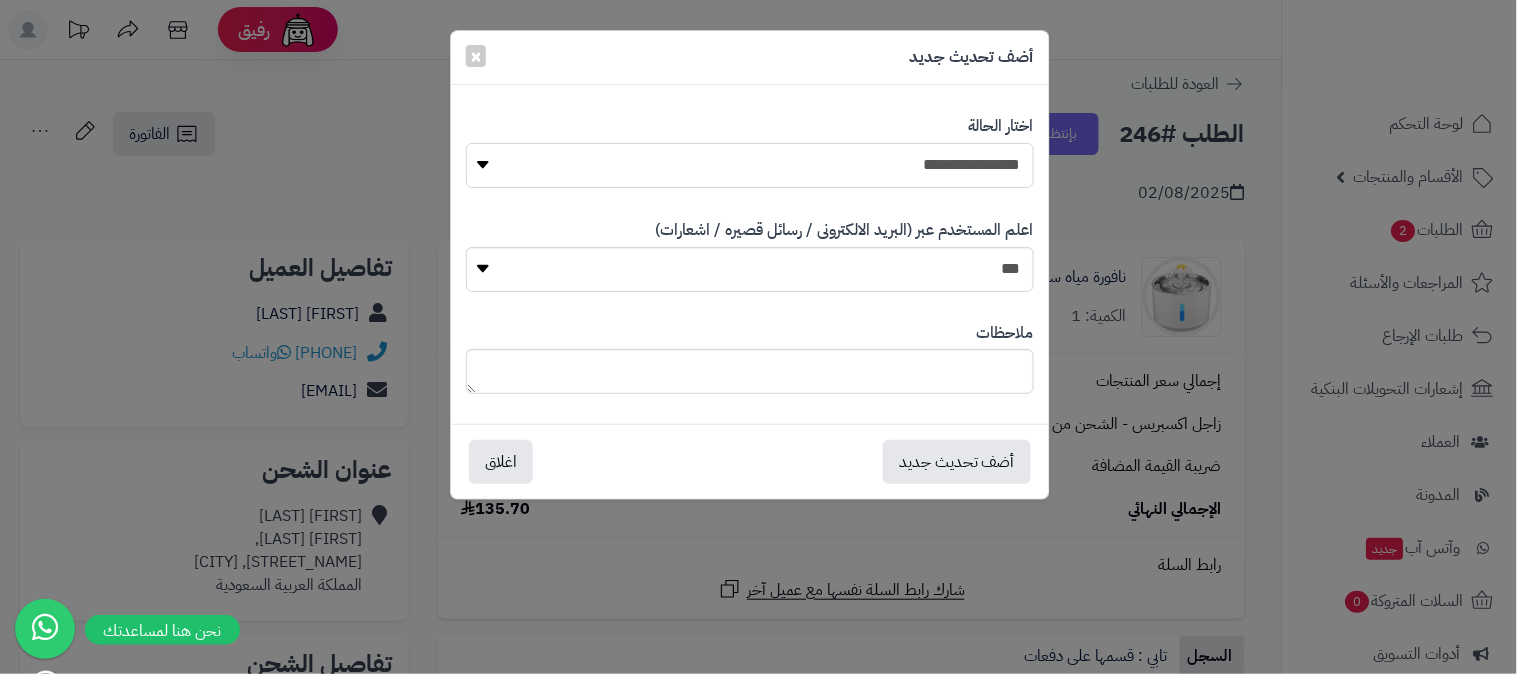 click on "**********" at bounding box center (750, 165) 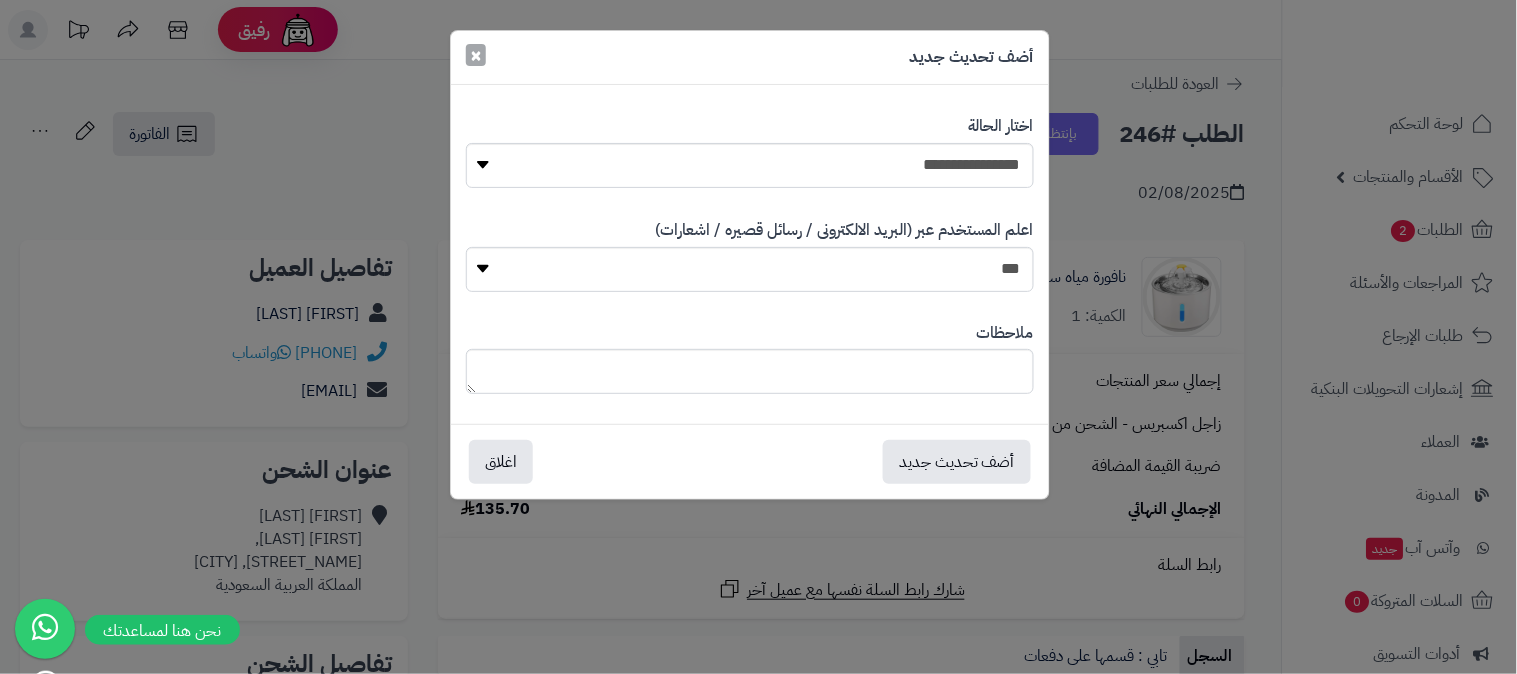 click on "×" at bounding box center [476, 55] 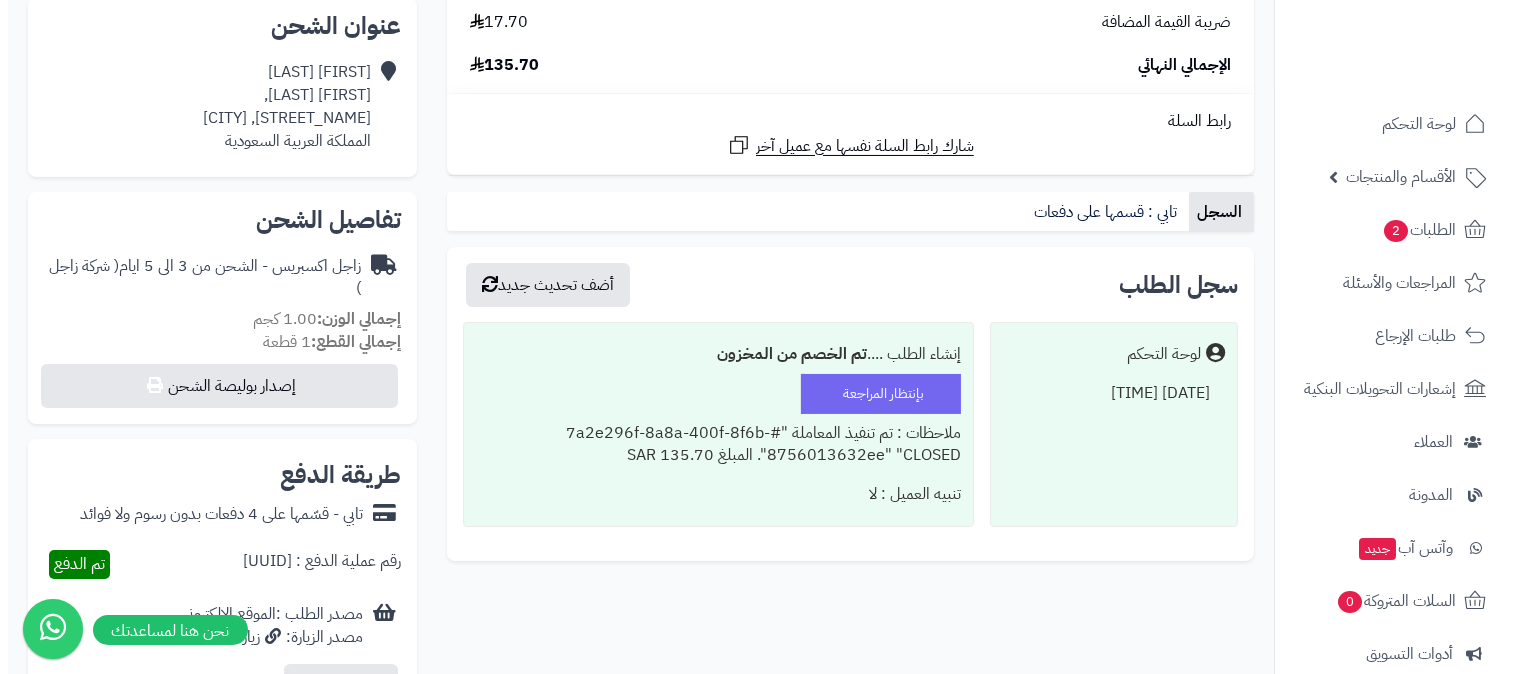 scroll, scrollTop: 555, scrollLeft: 0, axis: vertical 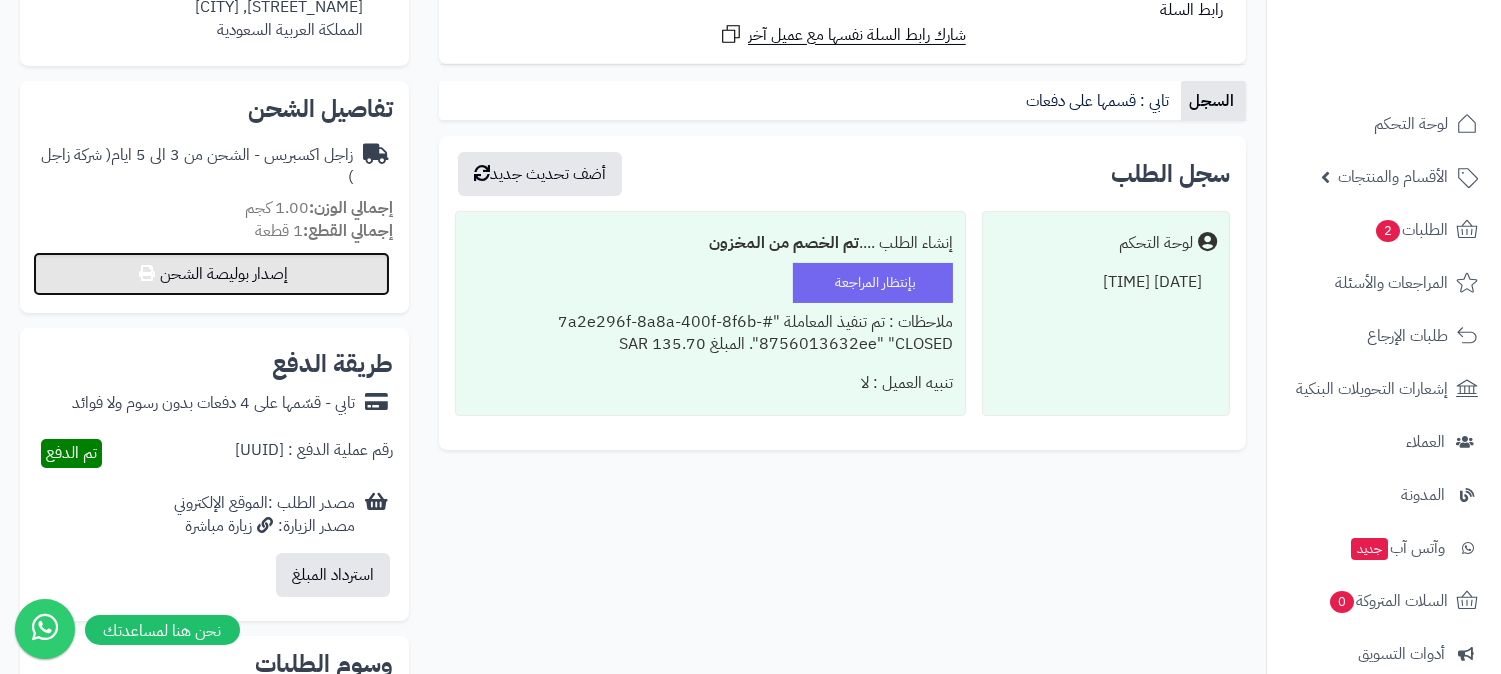 click on "إصدار بوليصة الشحن" at bounding box center (211, 274) 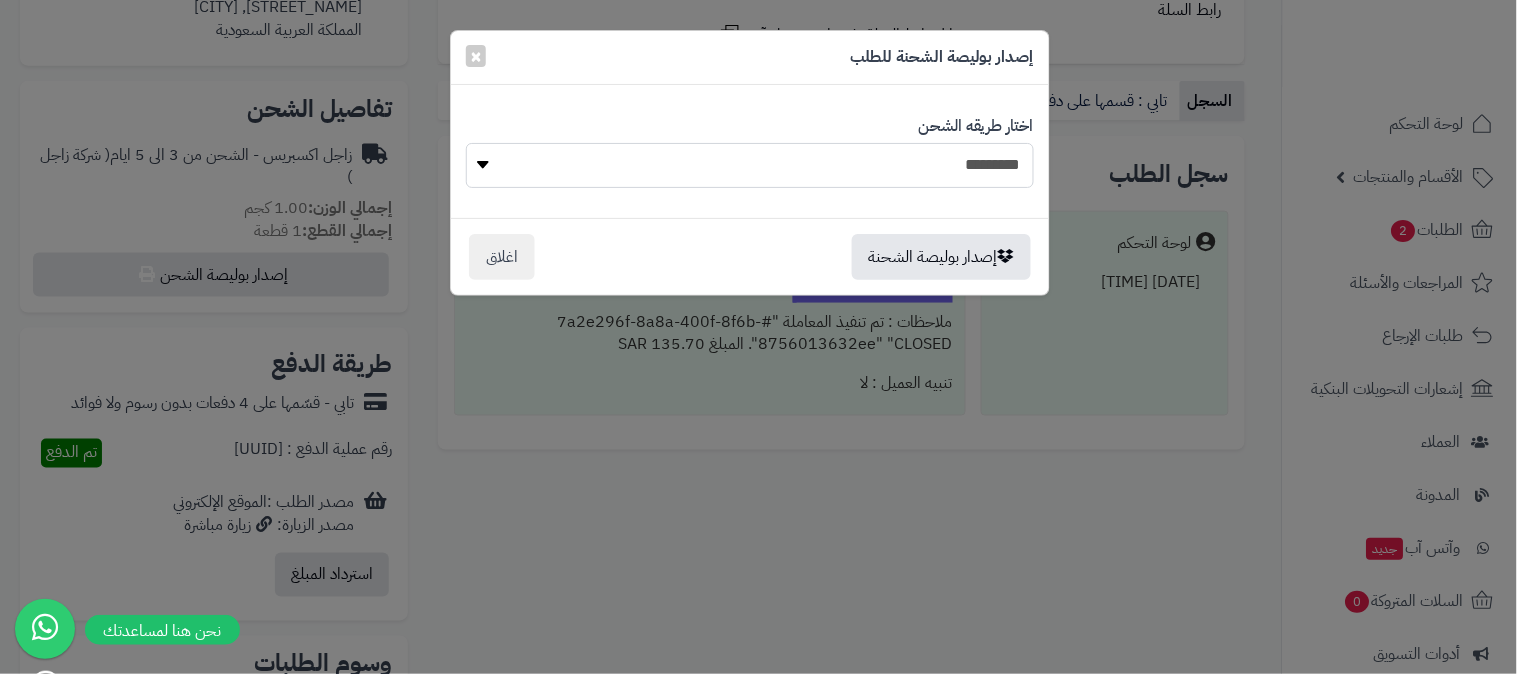 click on "**********" at bounding box center (750, 165) 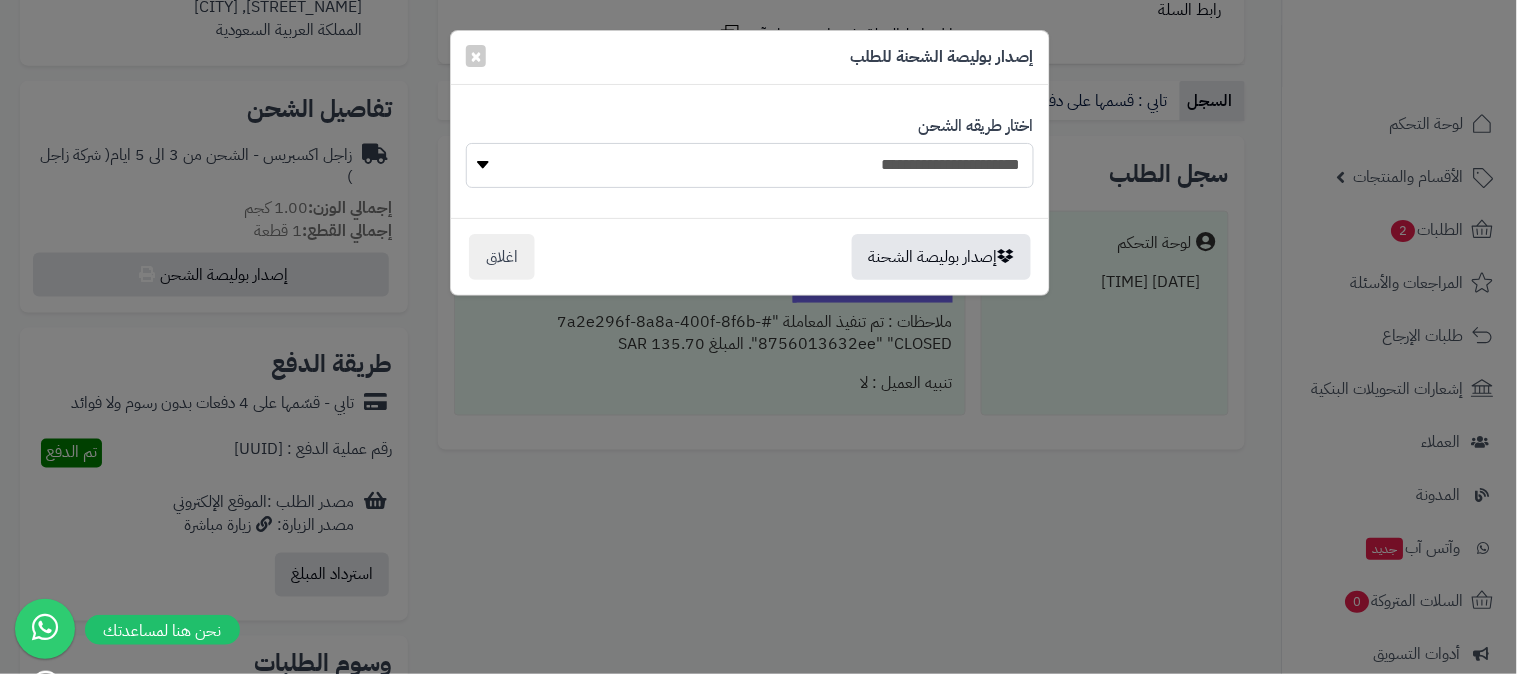 click on "**********" at bounding box center (750, 165) 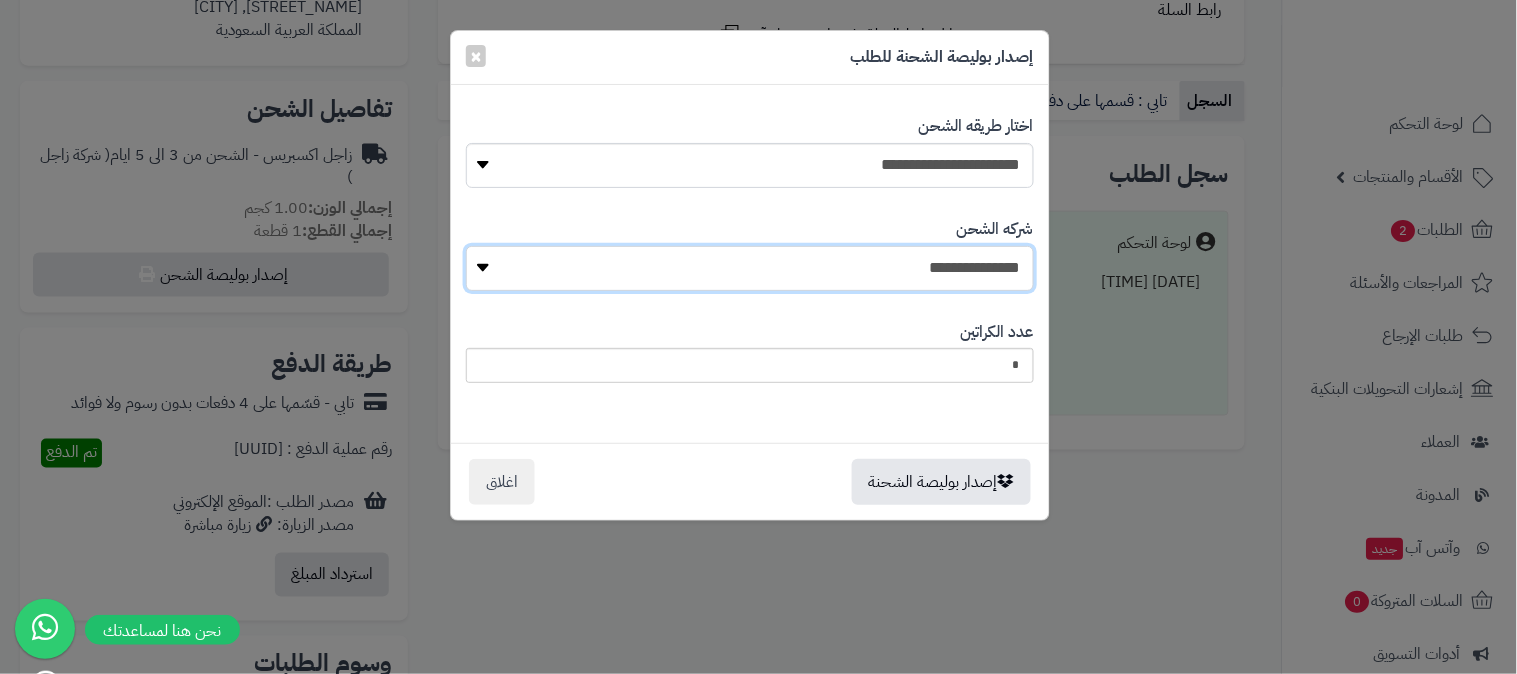 click on "**********" at bounding box center [750, 268] 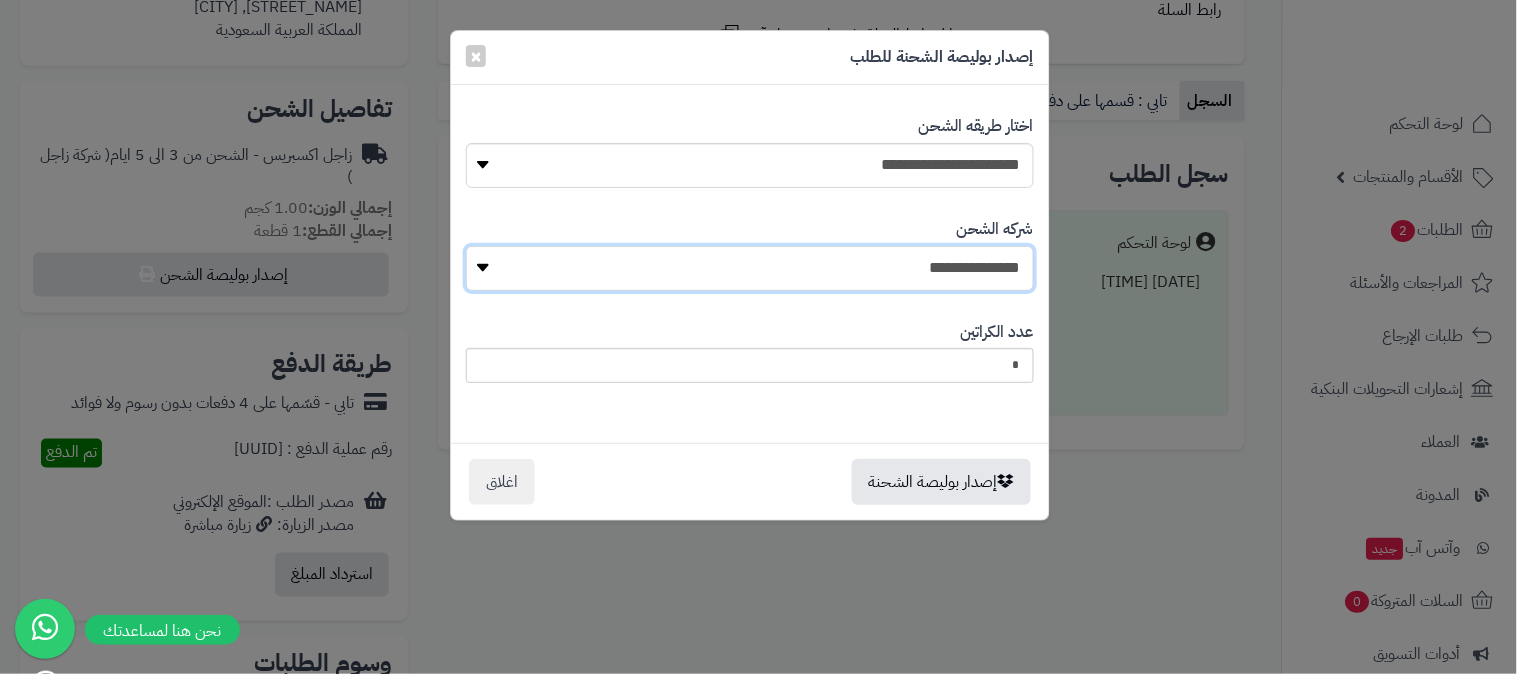 select on "****" 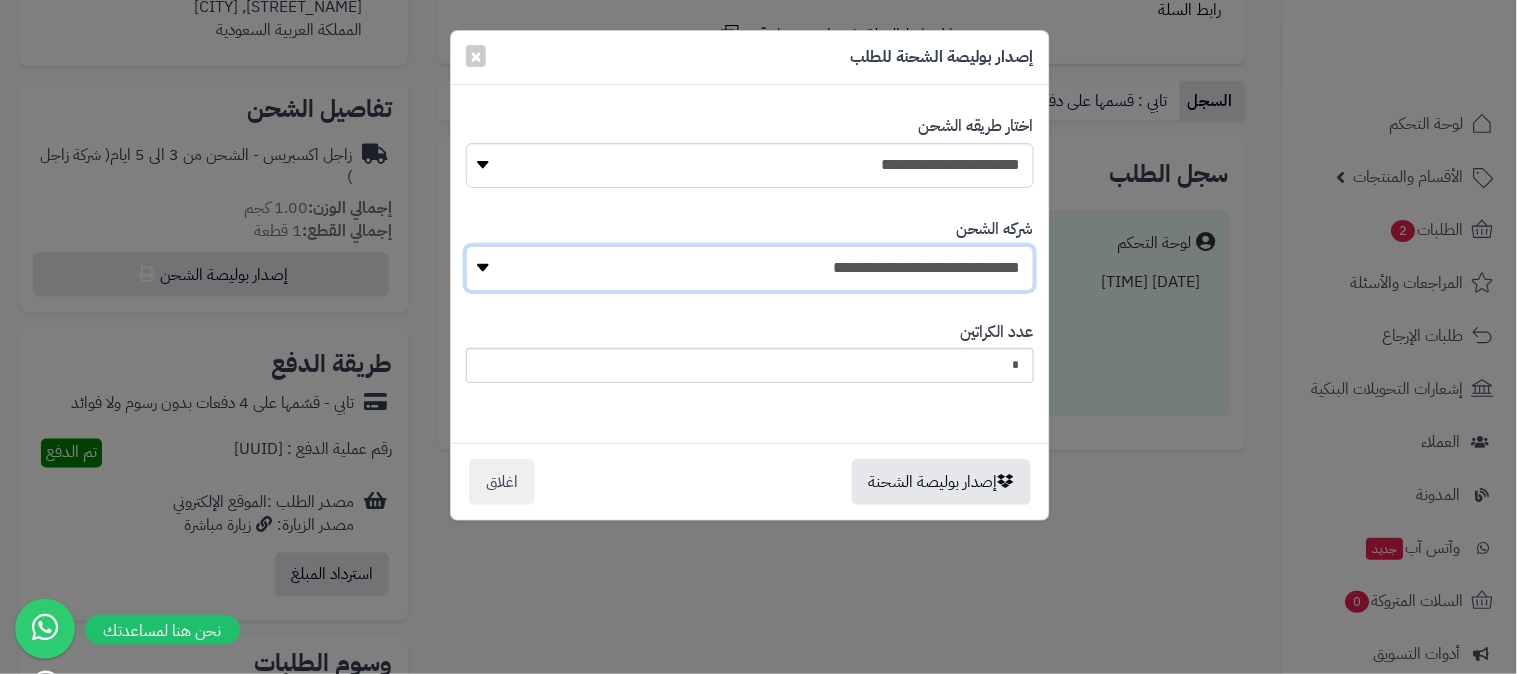 click on "**********" at bounding box center [750, 268] 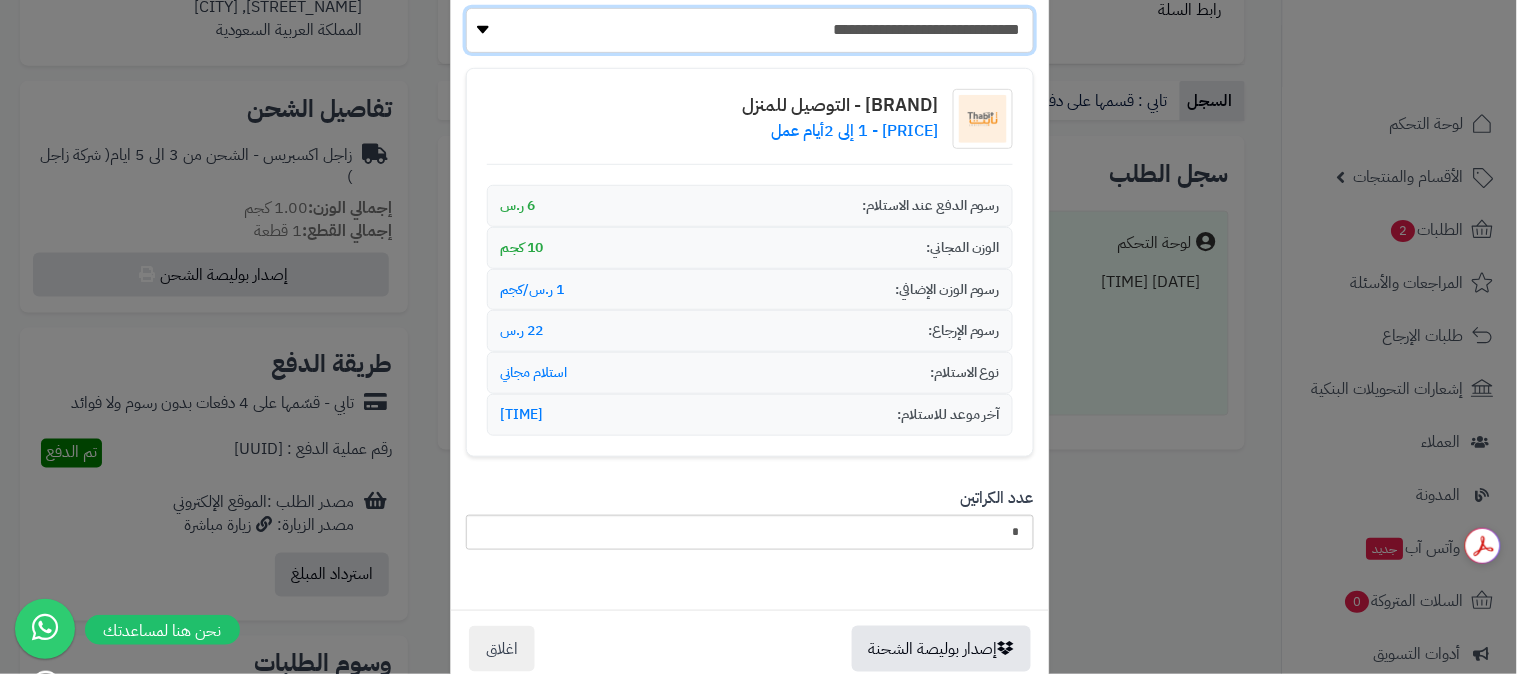 scroll, scrollTop: 284, scrollLeft: 0, axis: vertical 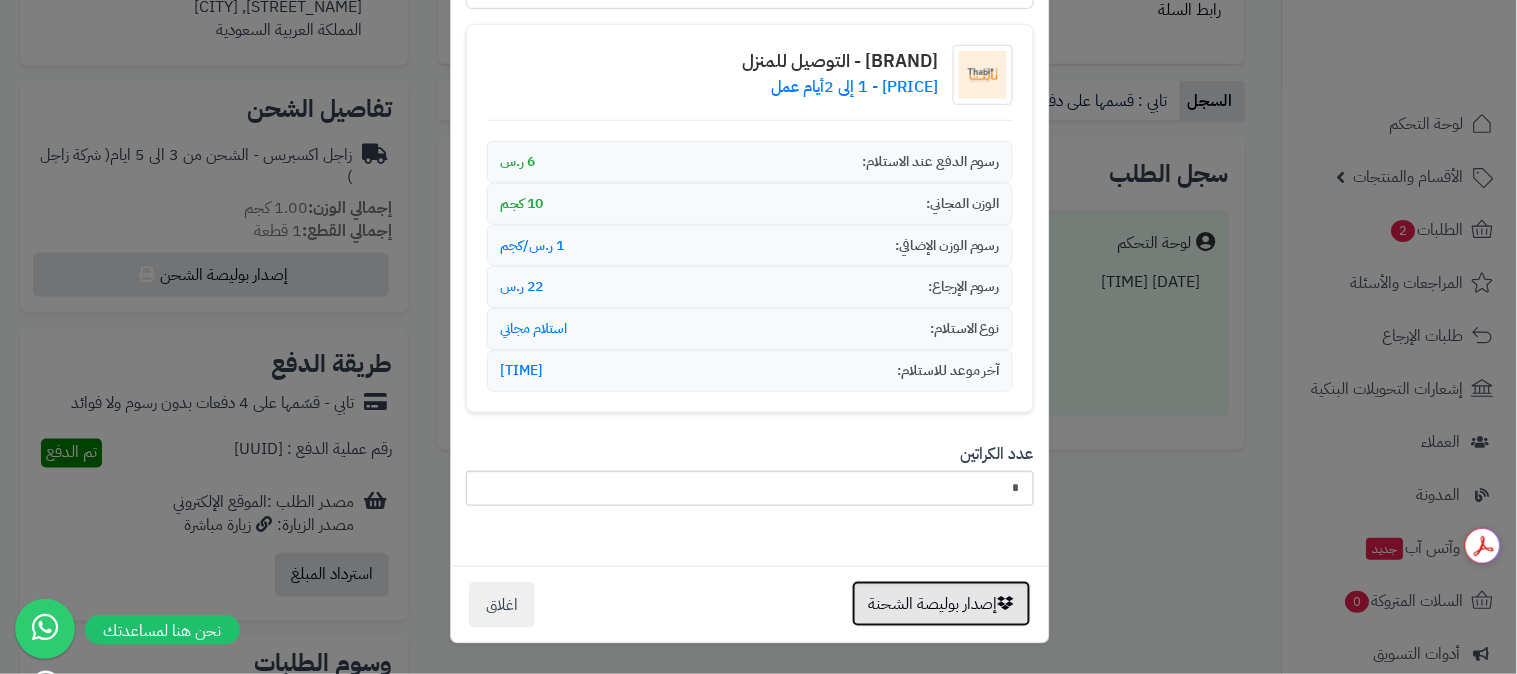 click on "إصدار بوليصة الشحنة" at bounding box center (941, 604) 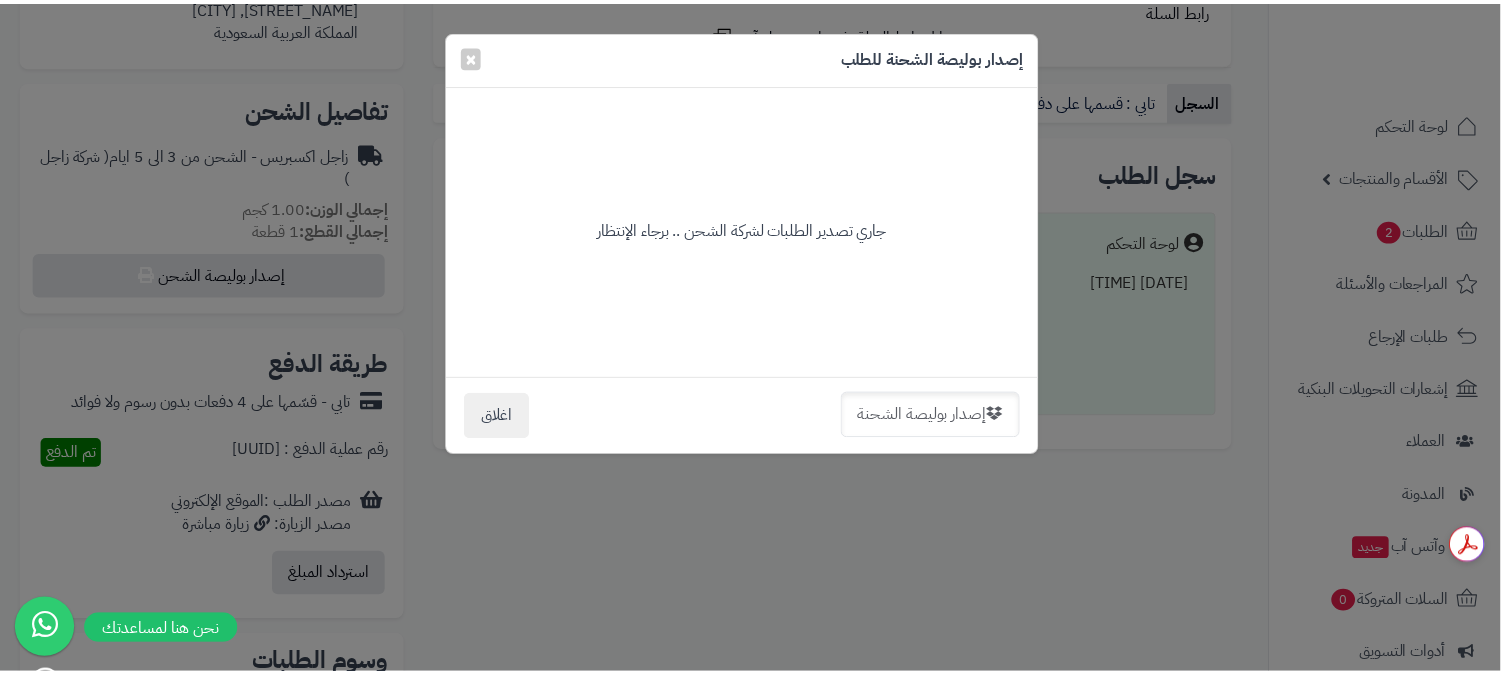 scroll, scrollTop: 0, scrollLeft: 0, axis: both 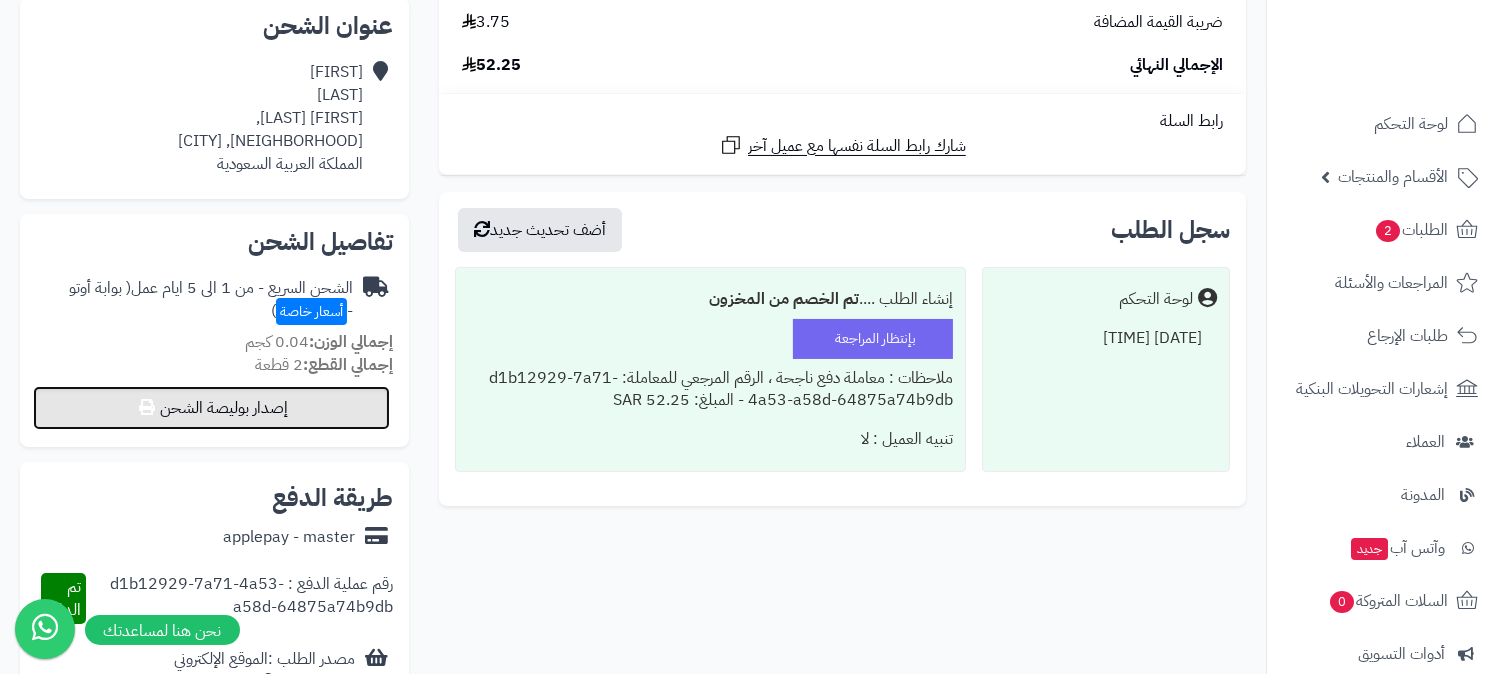 click on "إصدار بوليصة الشحن" at bounding box center [211, 408] 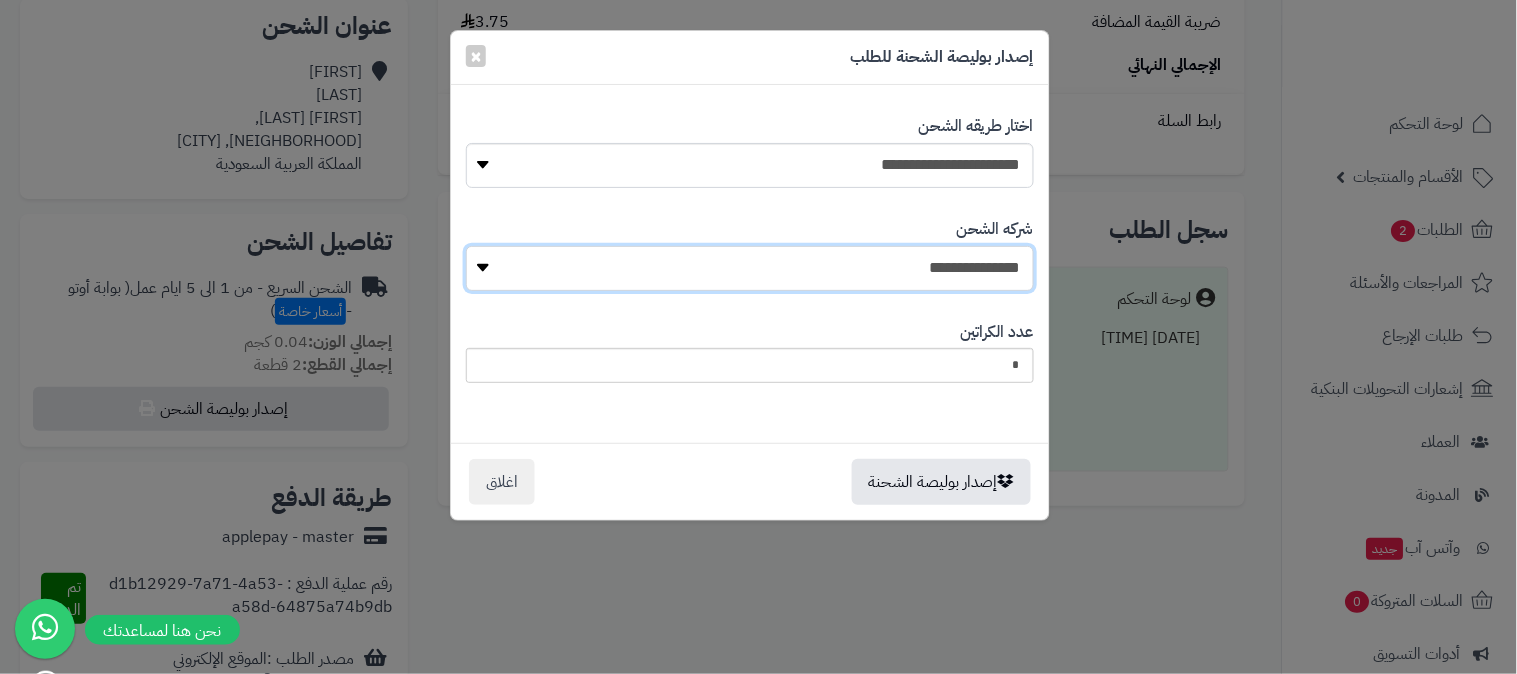click on "**********" at bounding box center [750, 268] 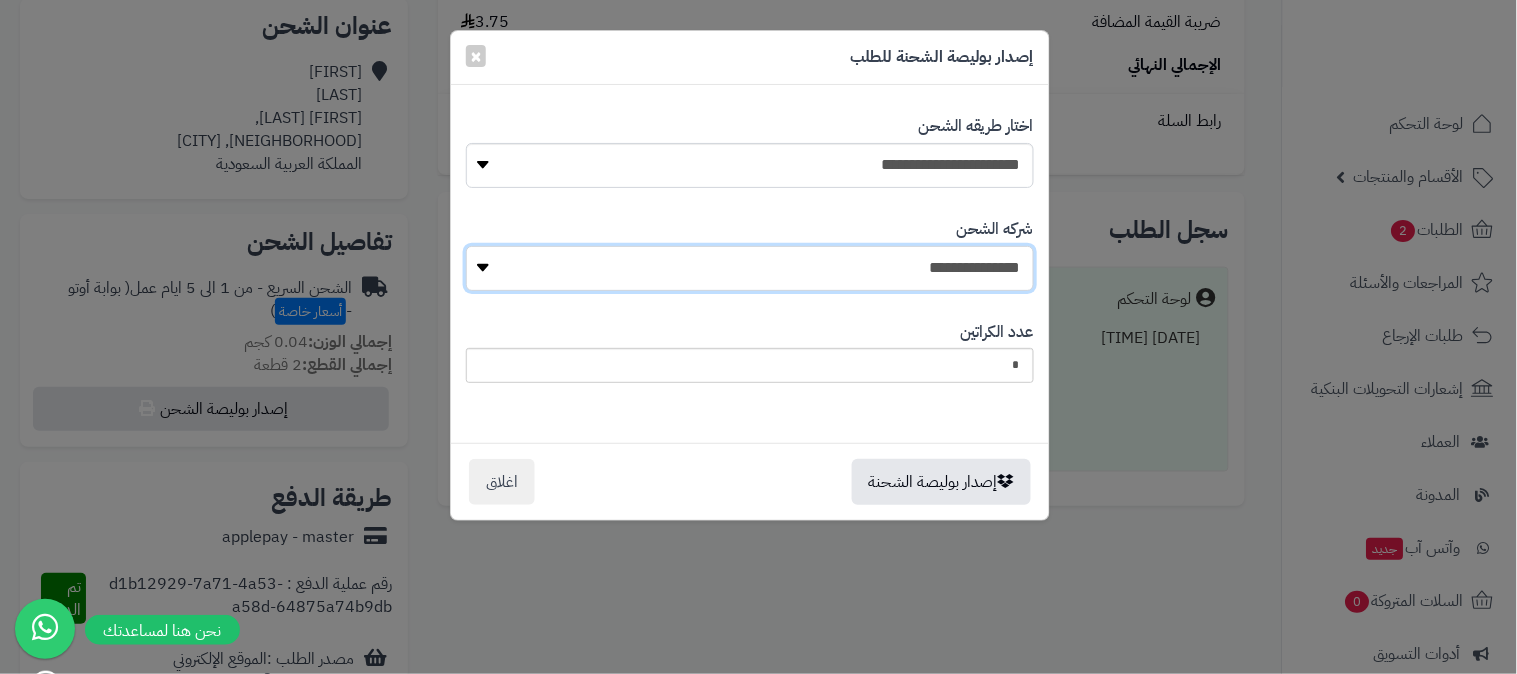 select on "****" 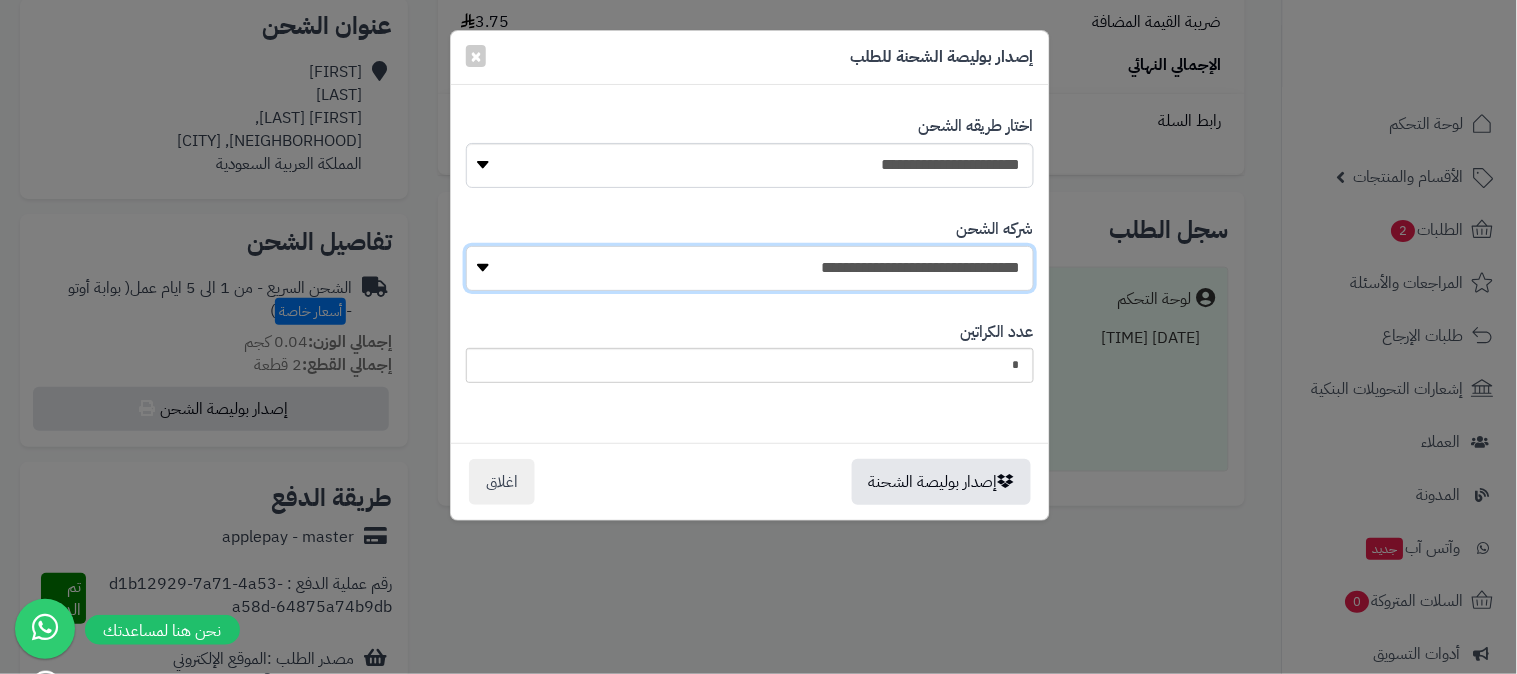click on "**********" at bounding box center (750, 268) 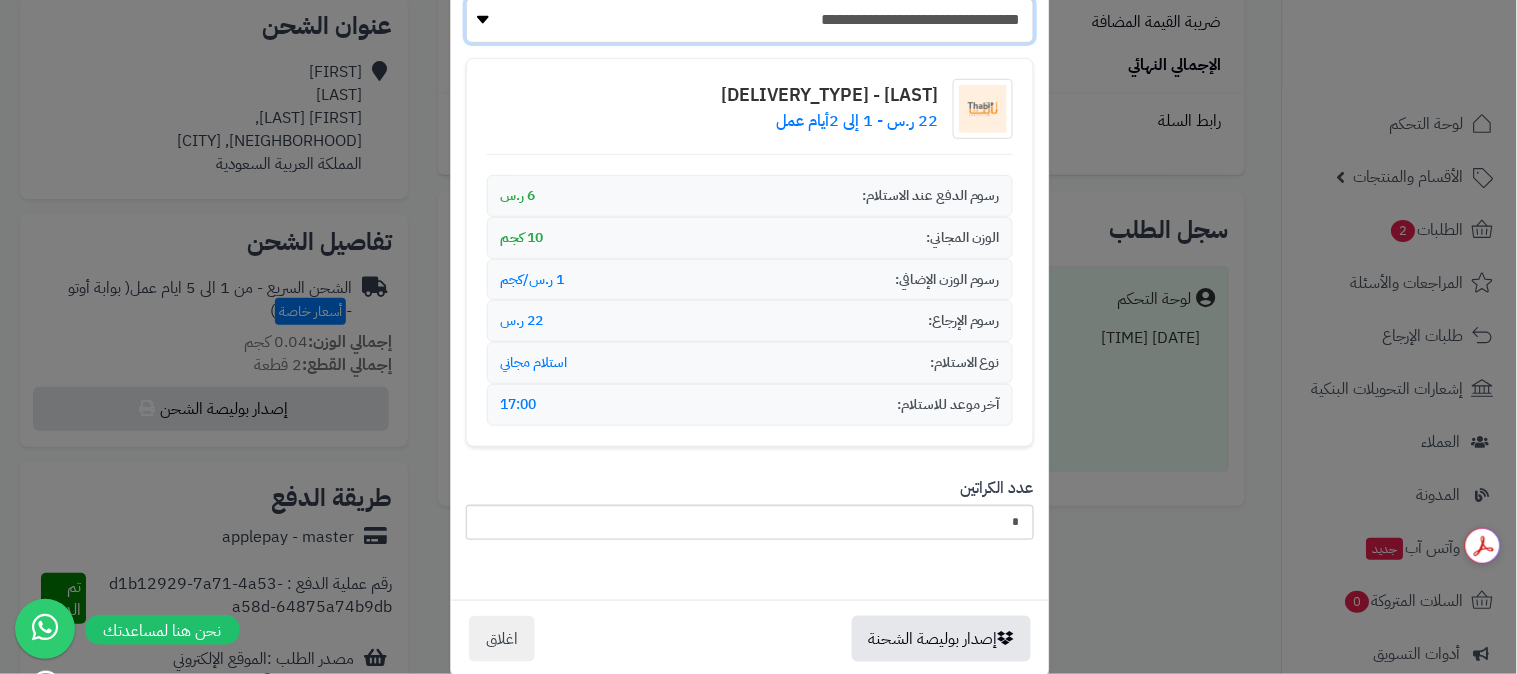 scroll, scrollTop: 284, scrollLeft: 0, axis: vertical 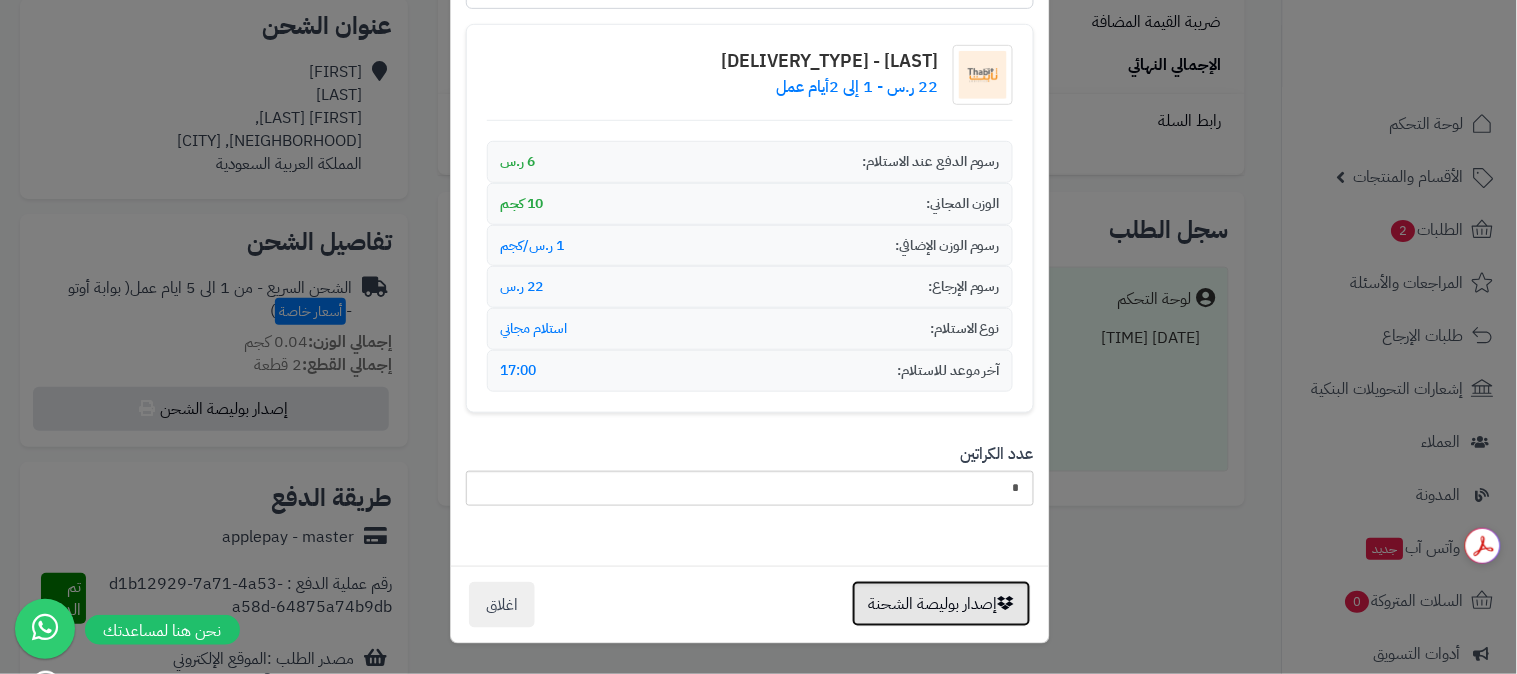 click on "إصدار بوليصة الشحنة" at bounding box center [941, 604] 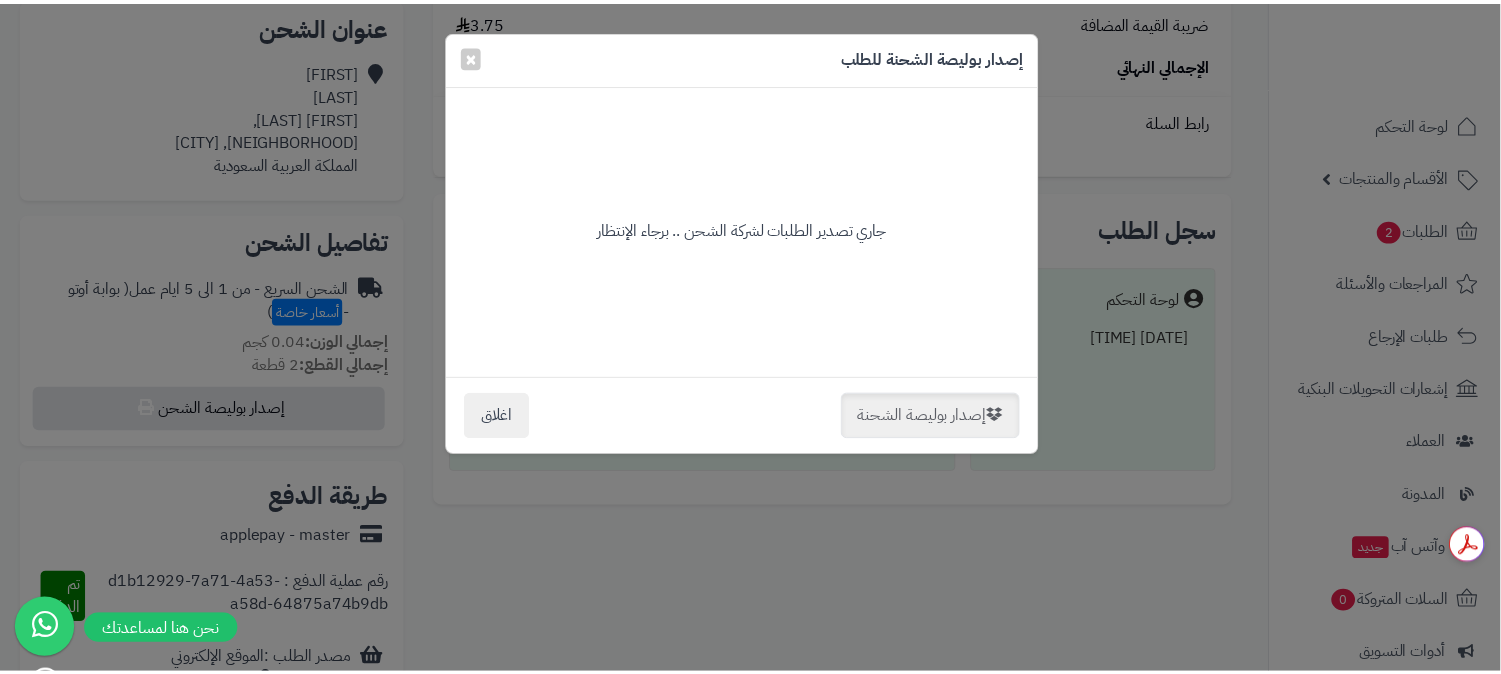 scroll, scrollTop: 0, scrollLeft: 0, axis: both 